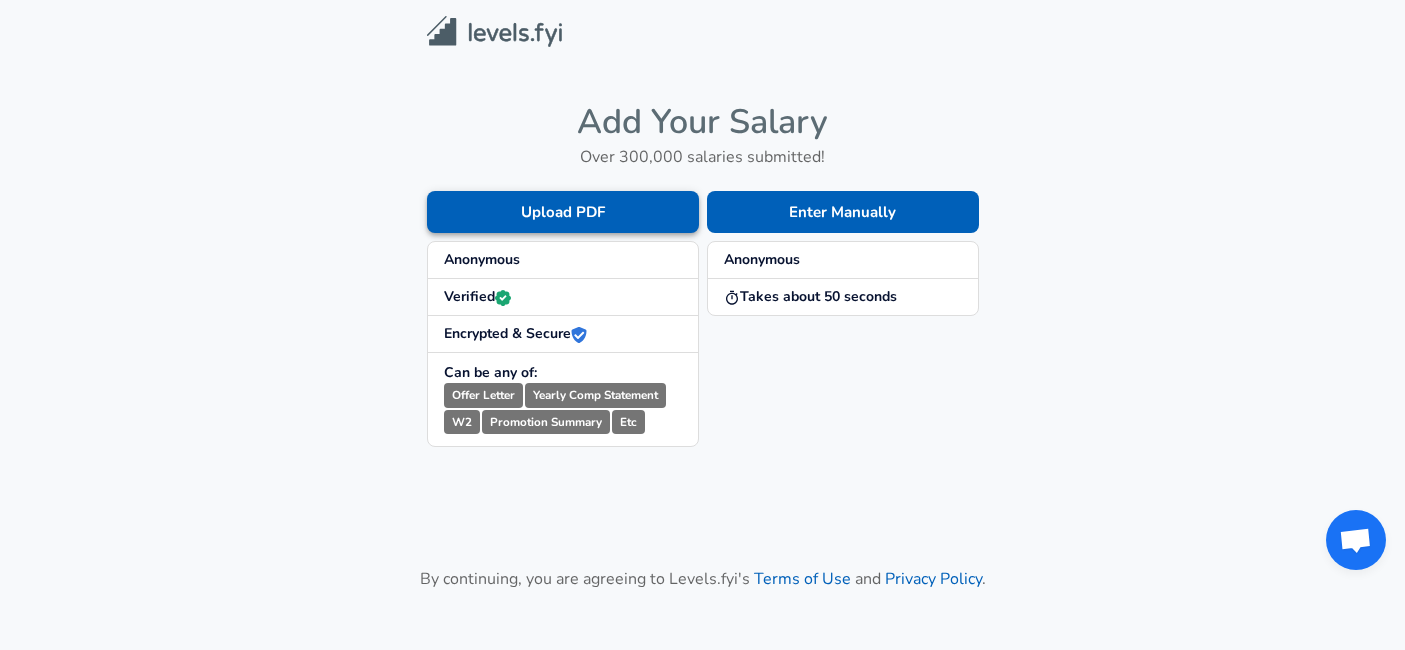 scroll, scrollTop: 0, scrollLeft: 0, axis: both 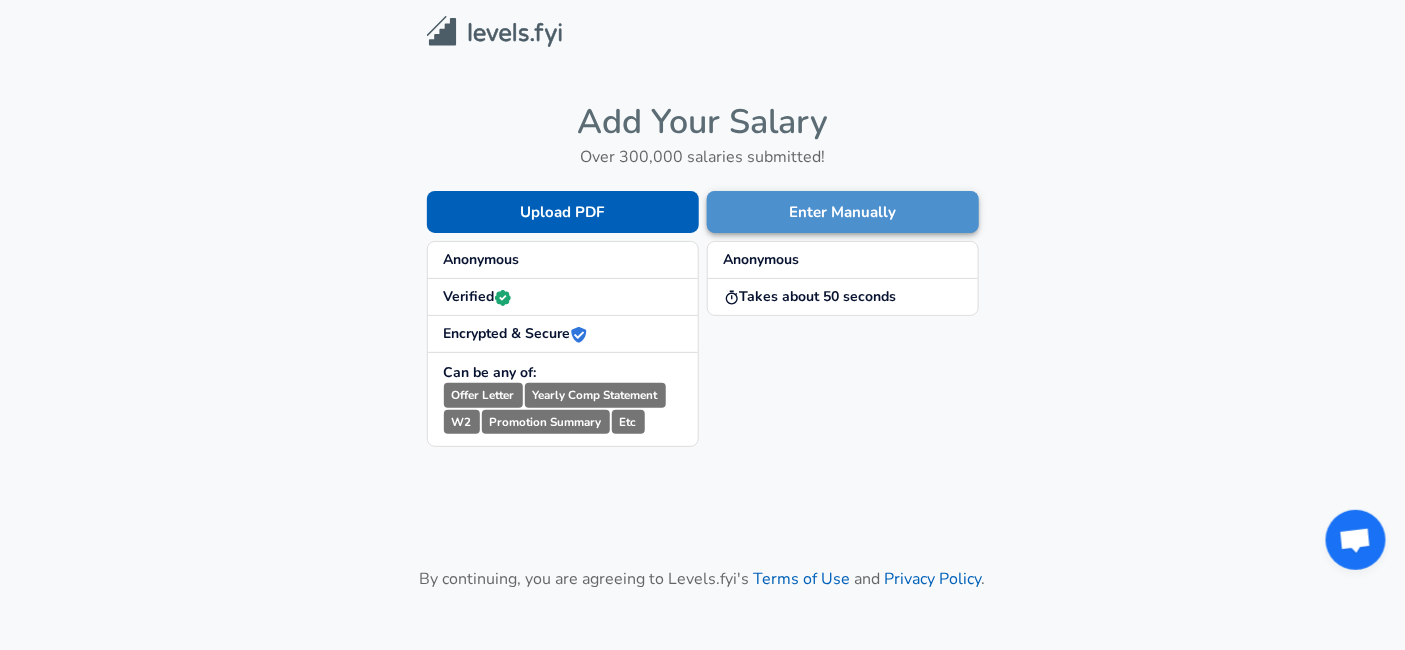 click on "Enter Manually" at bounding box center (843, 212) 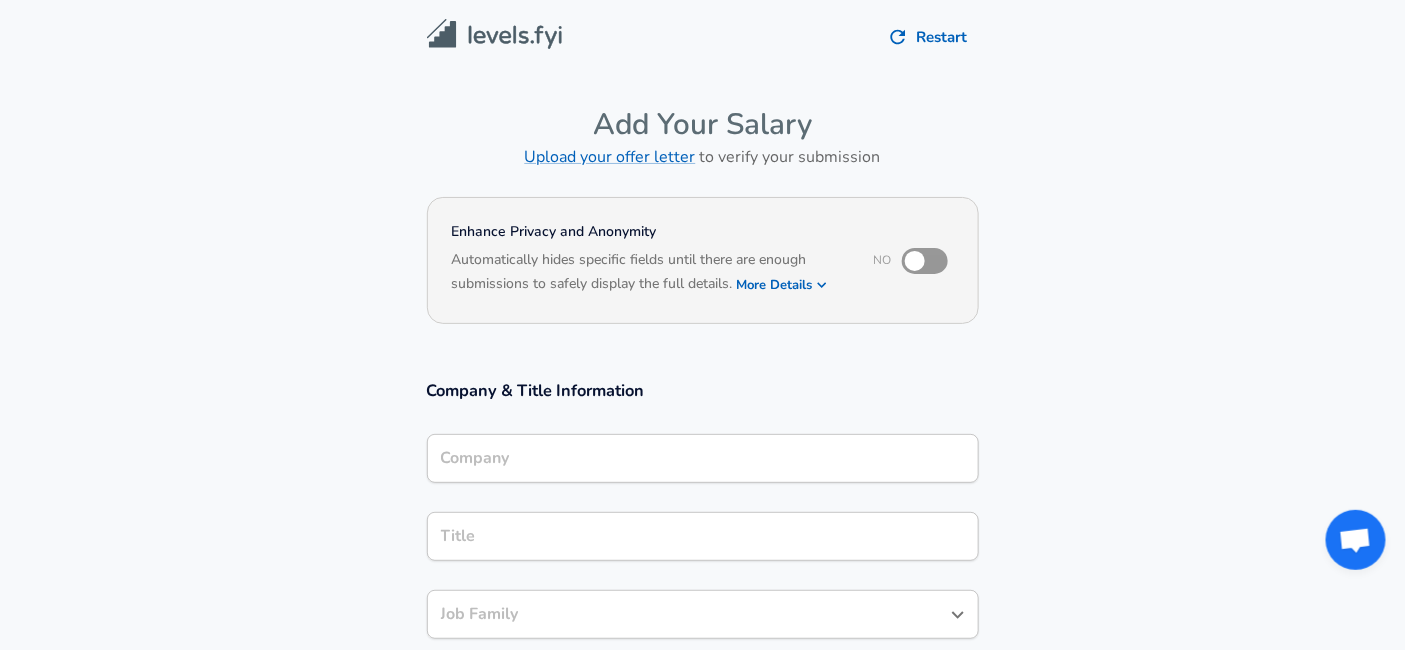 scroll, scrollTop: 217, scrollLeft: 0, axis: vertical 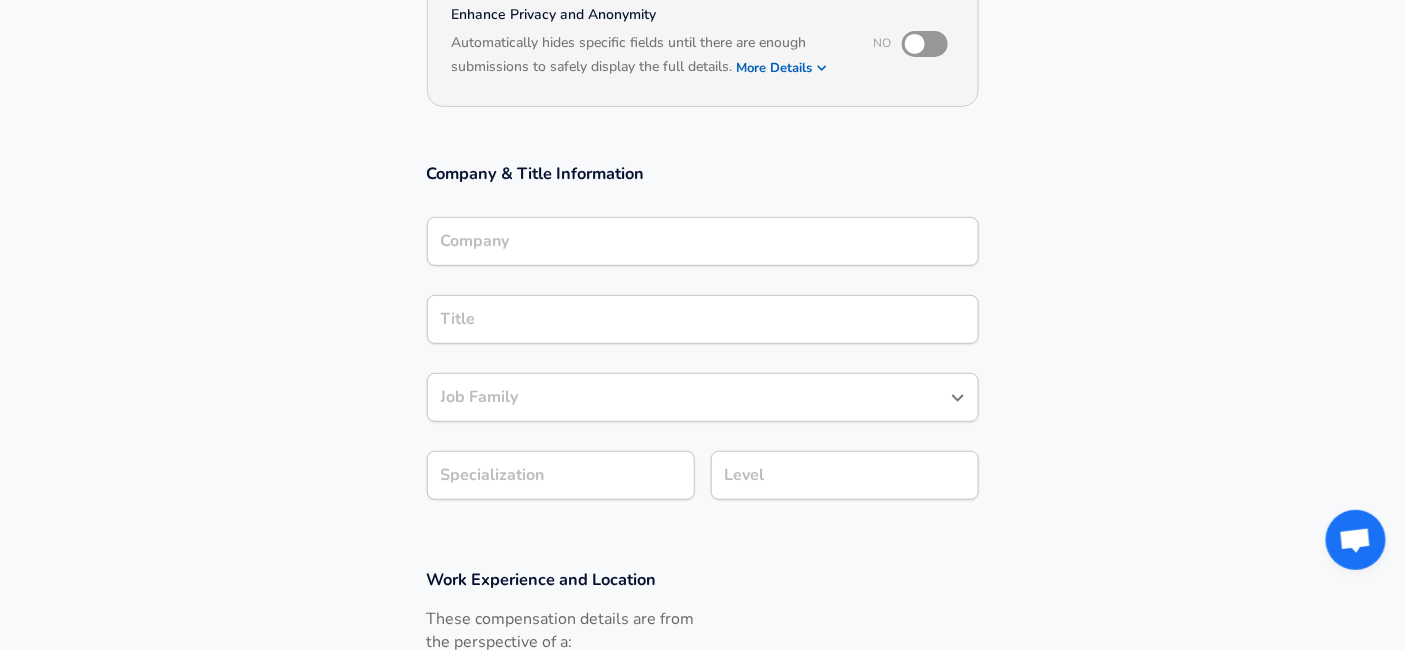 click on "Company" at bounding box center [703, 241] 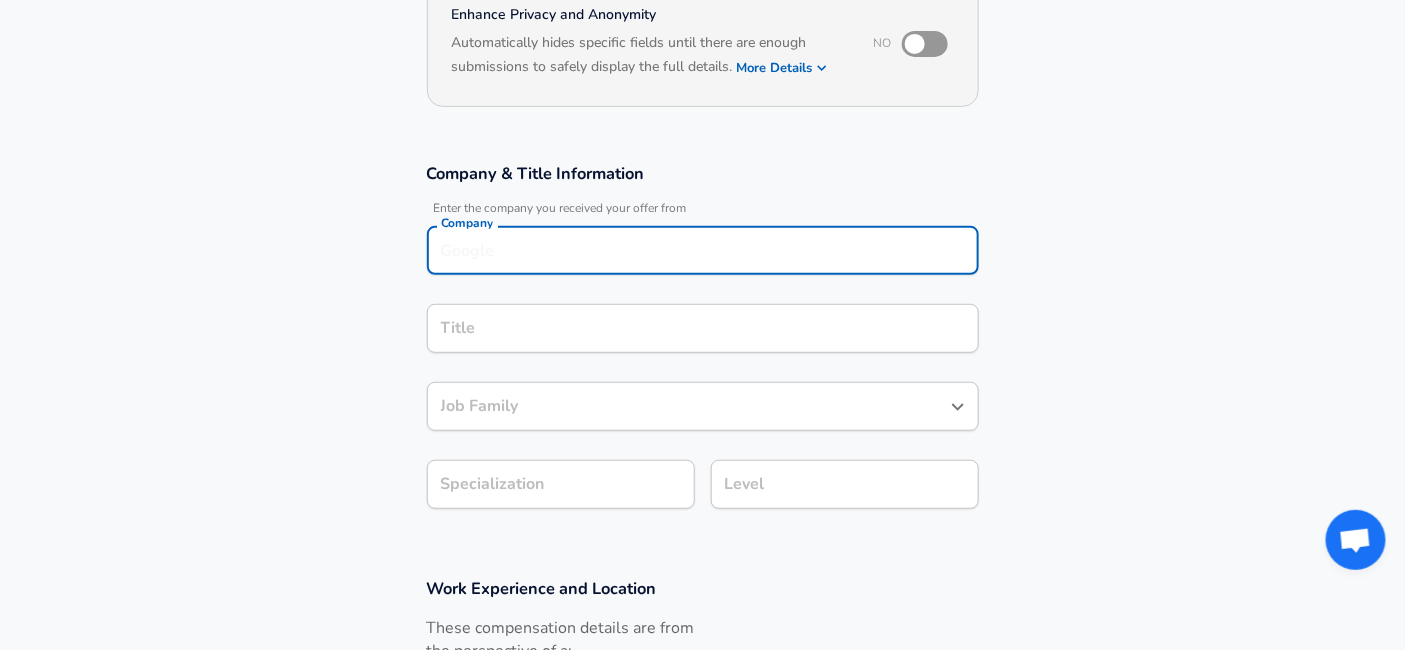 scroll, scrollTop: 237, scrollLeft: 0, axis: vertical 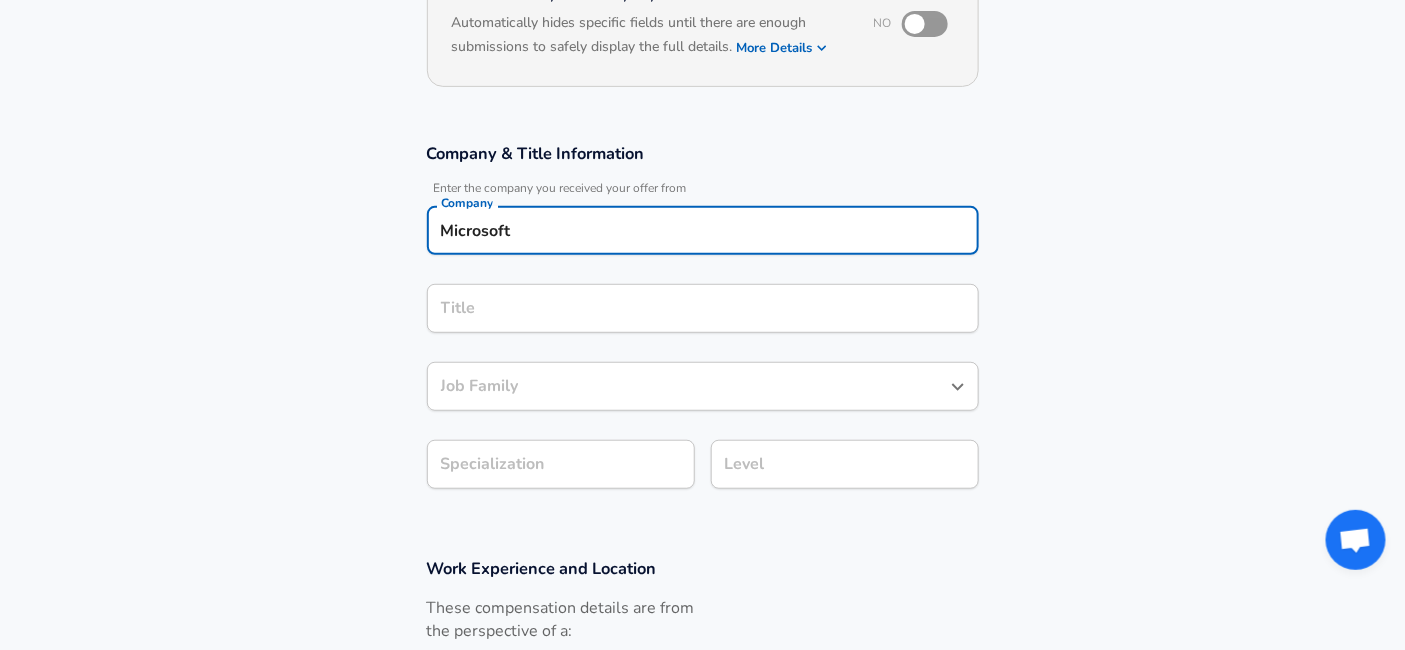 click on "Title" at bounding box center [703, 308] 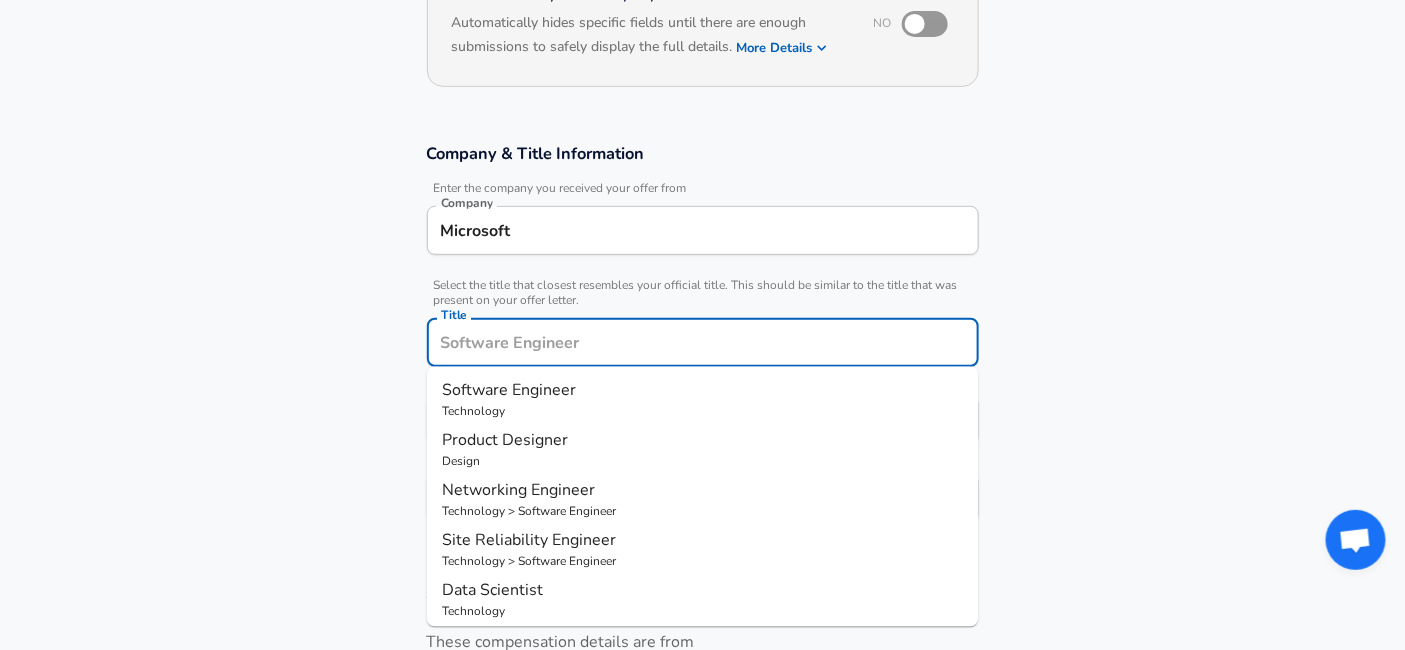 scroll, scrollTop: 277, scrollLeft: 0, axis: vertical 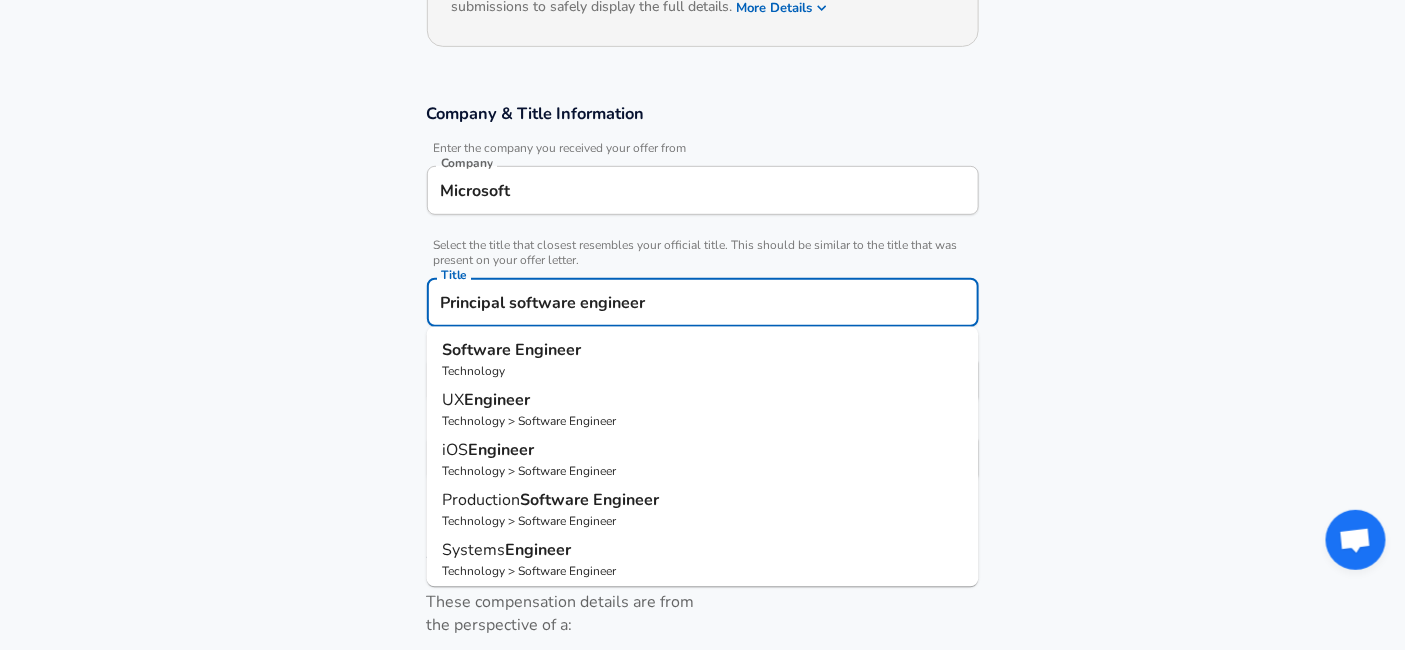 click on "Engineer" at bounding box center [549, 351] 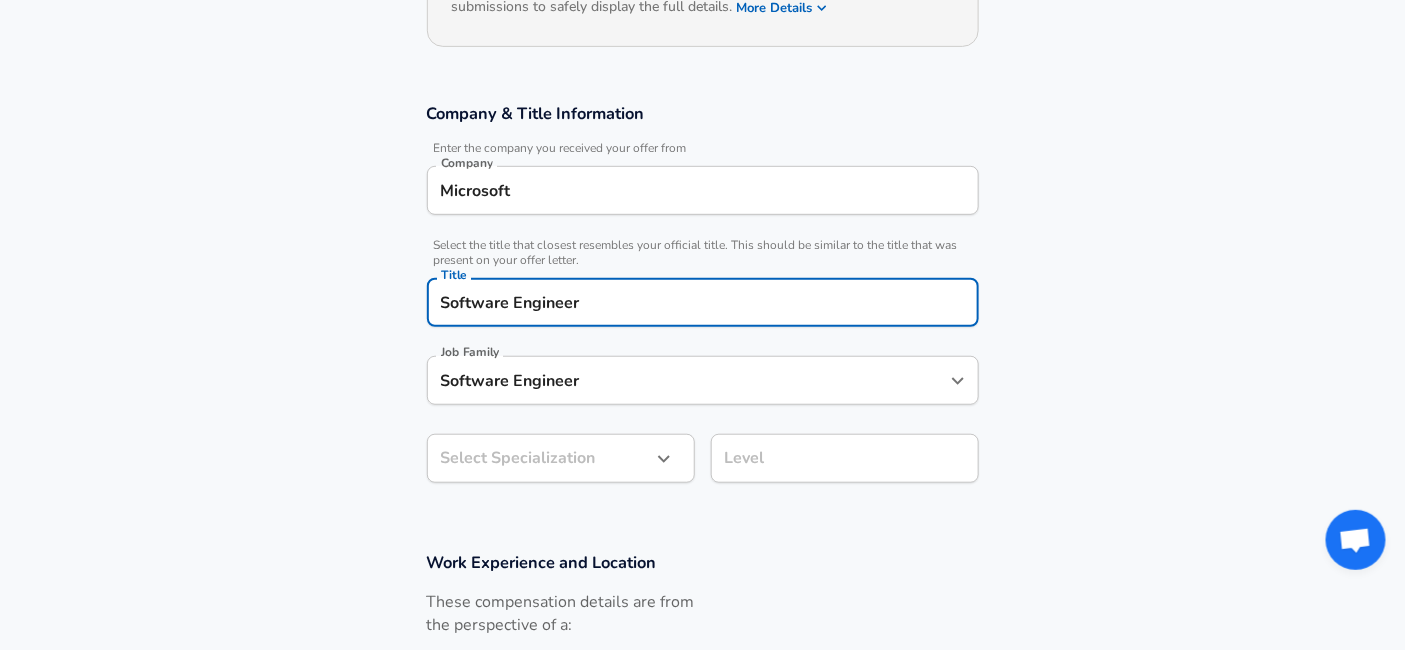 type on "Software Engineer" 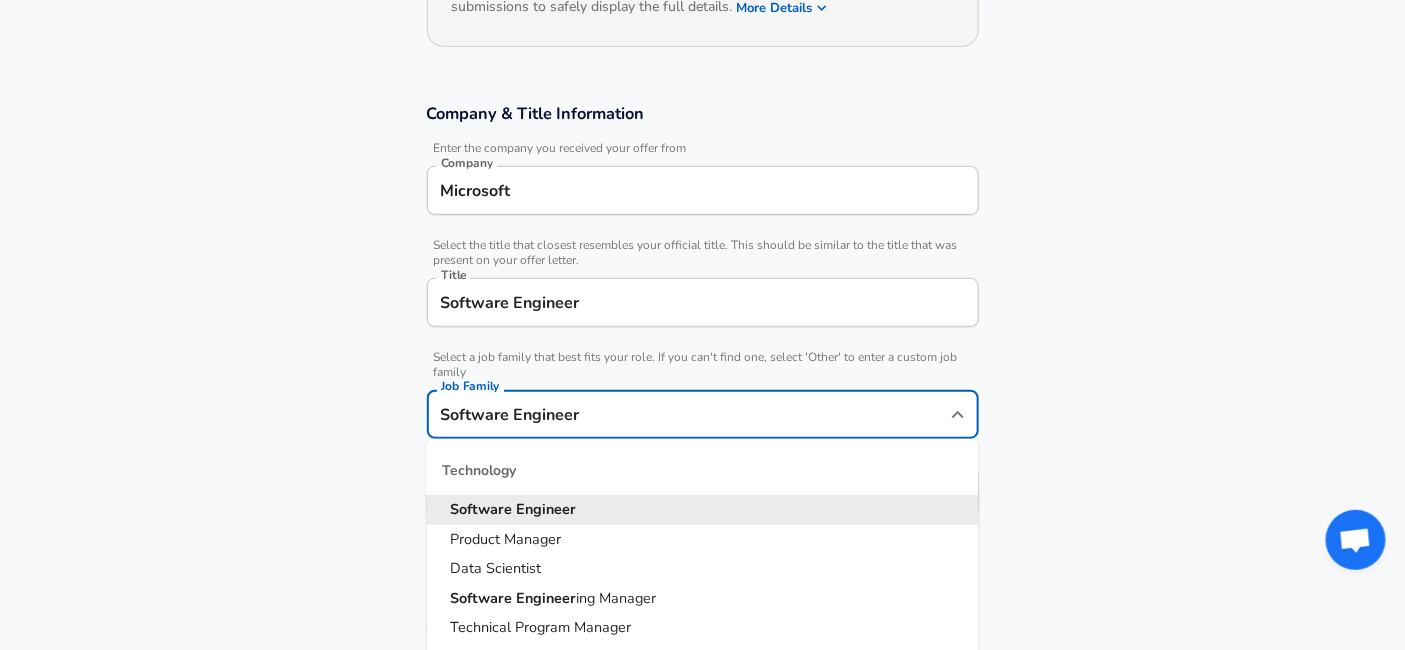 click on "Software Engineer" at bounding box center (688, 414) 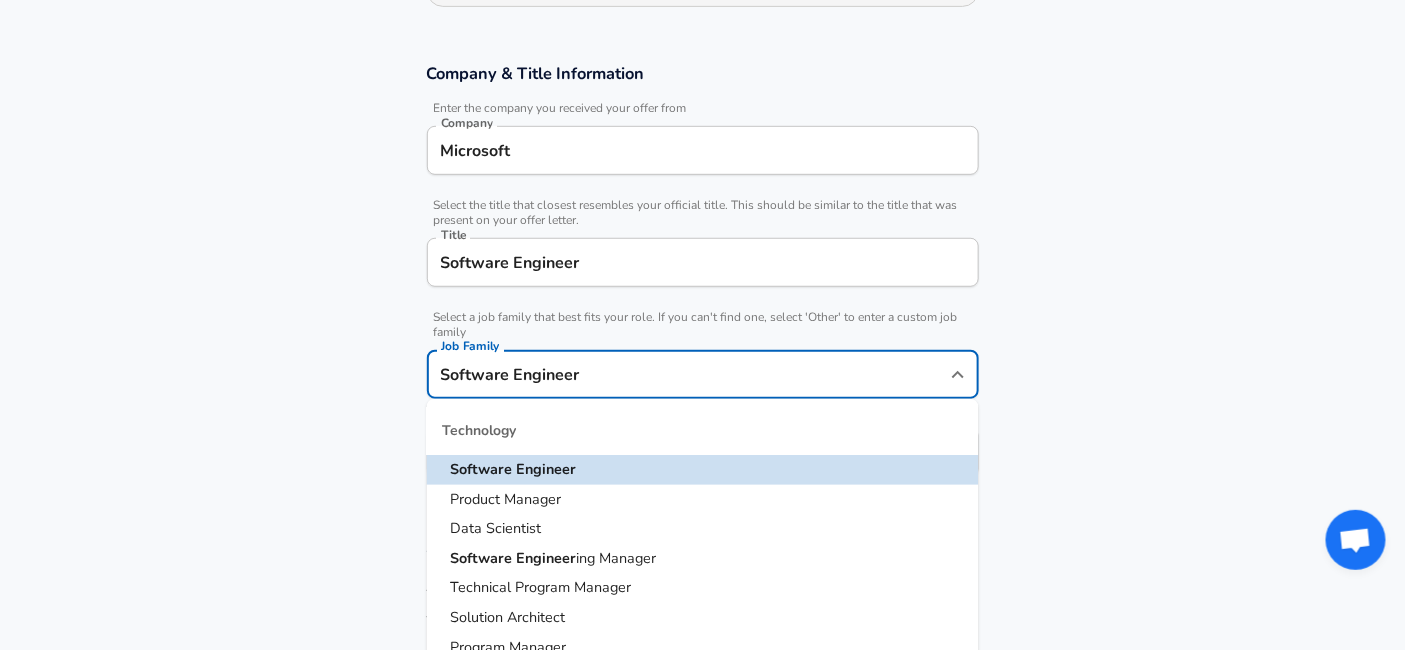click on "Software Engineer" at bounding box center (688, 374) 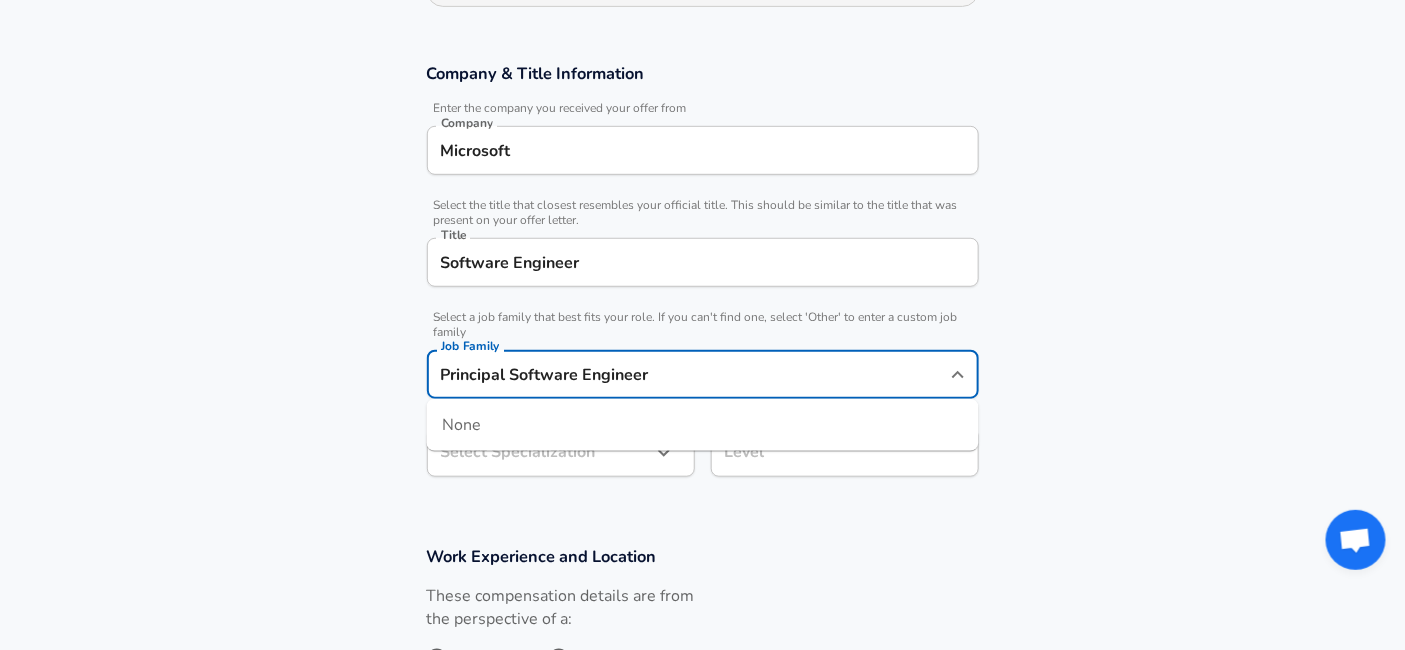 type on "Principal Software Engineer" 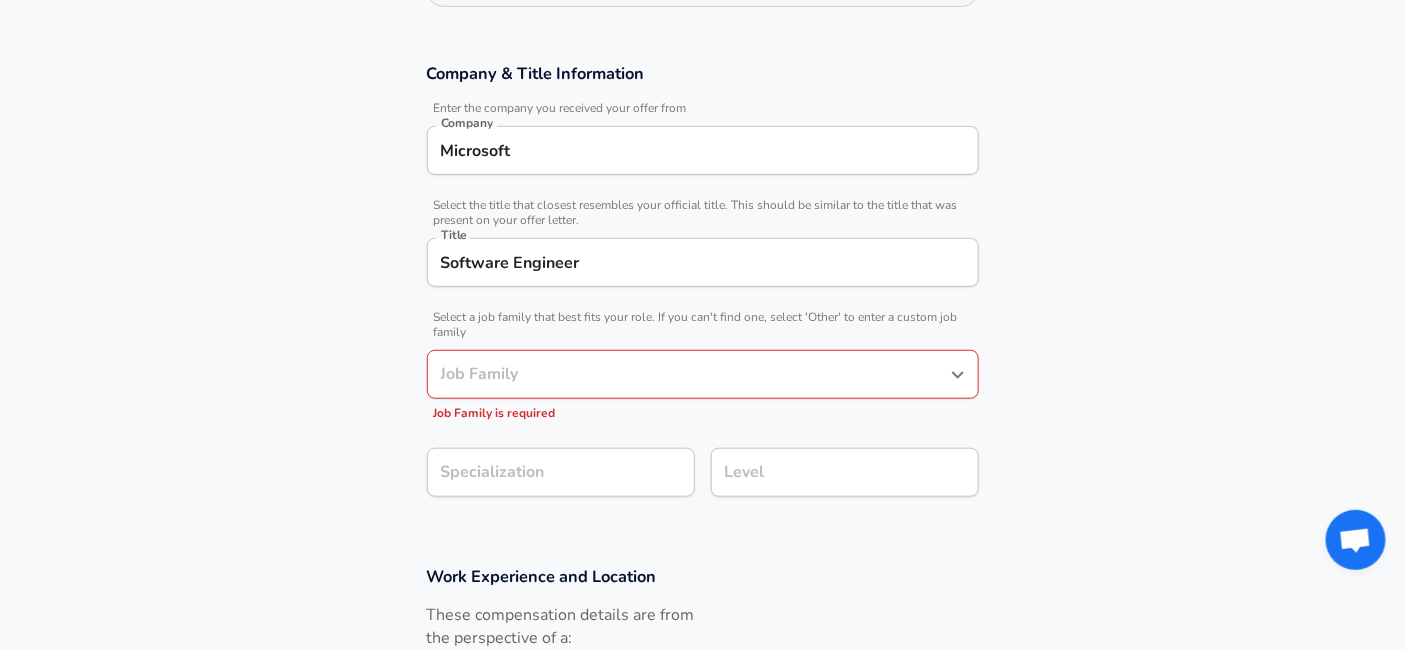 click on "Company & Title Information Enter the company you received your offer from Company Microsoft Company Select the title that closest resembles your official title. This should be similar to the title that was present on your offer letter. Title Software Engineer Title Select a job family that best fits your role. If you can't find one, select 'Other' to enter a custom job family Job Family Job Family Job Family is required Specialization Specialization Level Level" at bounding box center [702, 290] 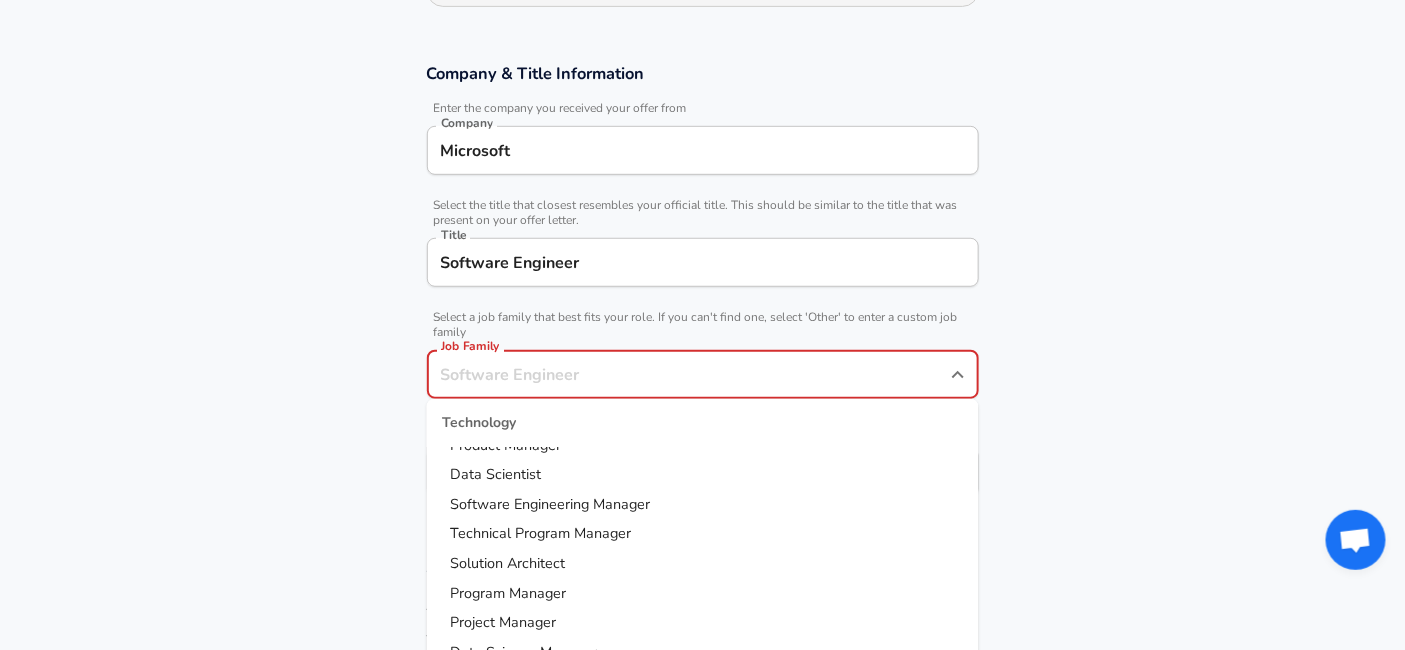 scroll, scrollTop: 0, scrollLeft: 0, axis: both 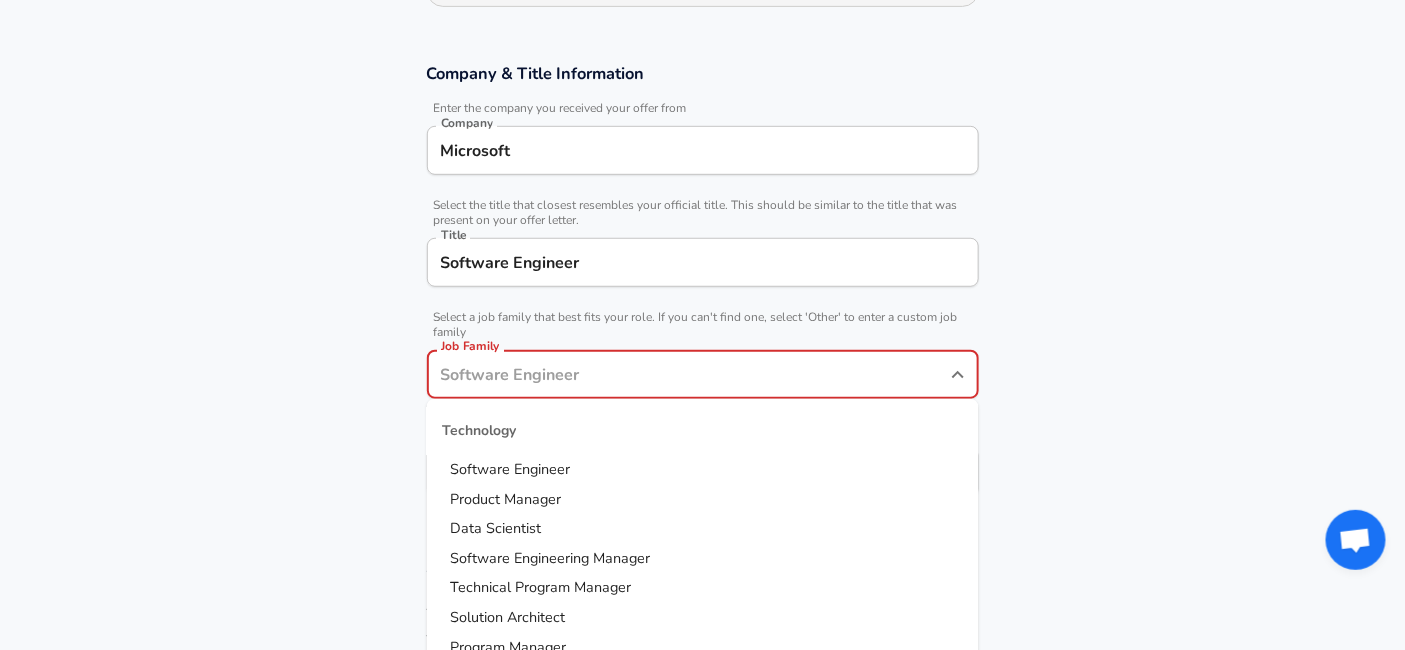 click on "Software Engineer" at bounding box center (703, 470) 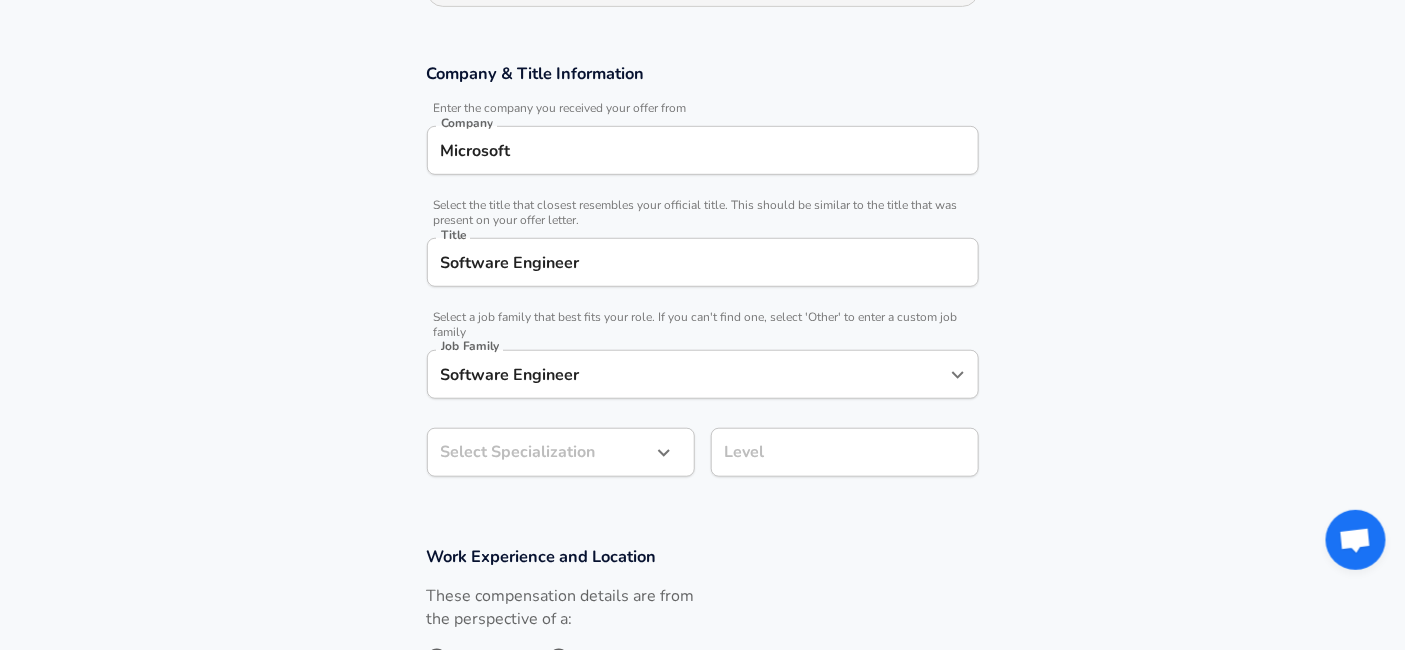 click on "Company & Title Information Enter the company you received your offer from Company Microsoft Company Select the title that closest resembles your official title. This should be similar to the title that was present on your offer letter. Title Software Engineer Title Select a job family that best fits your role. If you can't find one, select 'Other' to enter a custom job family Job Family Software Engineer Job Family Select Specialization Select Specialization Level Level" at bounding box center (702, 280) 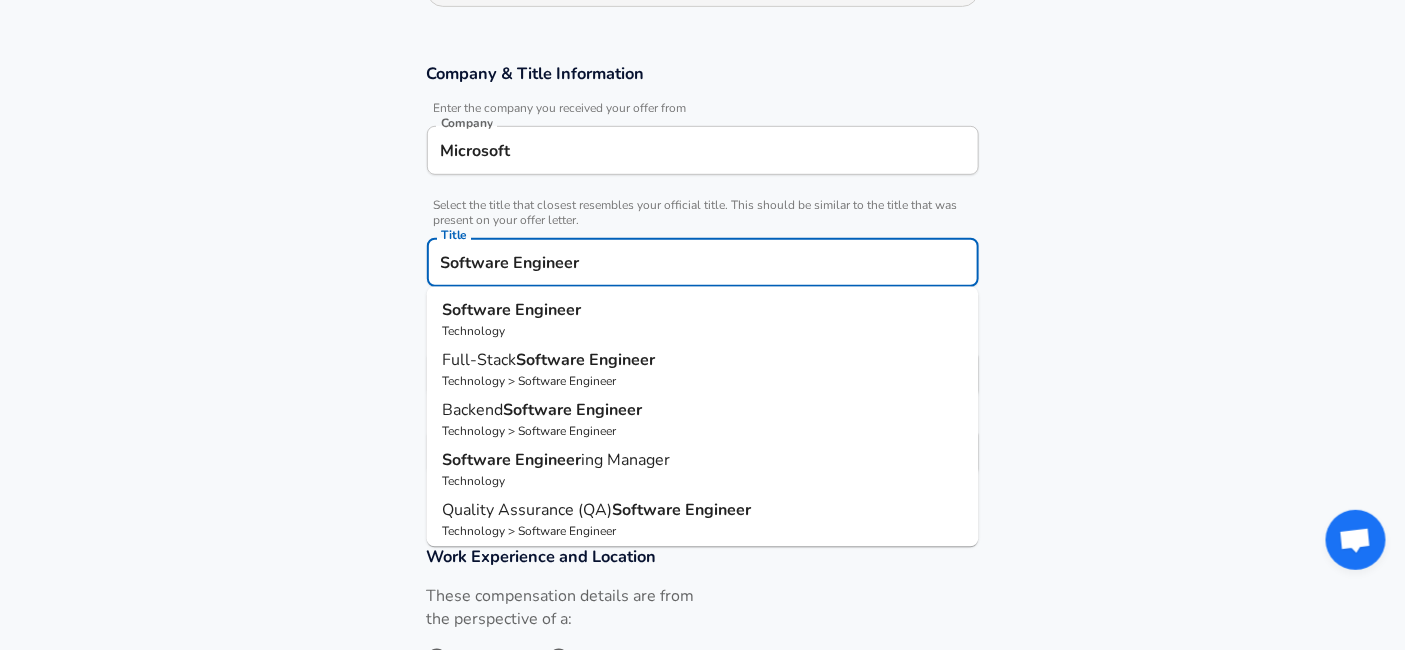 click on "Software Engineer" at bounding box center [703, 262] 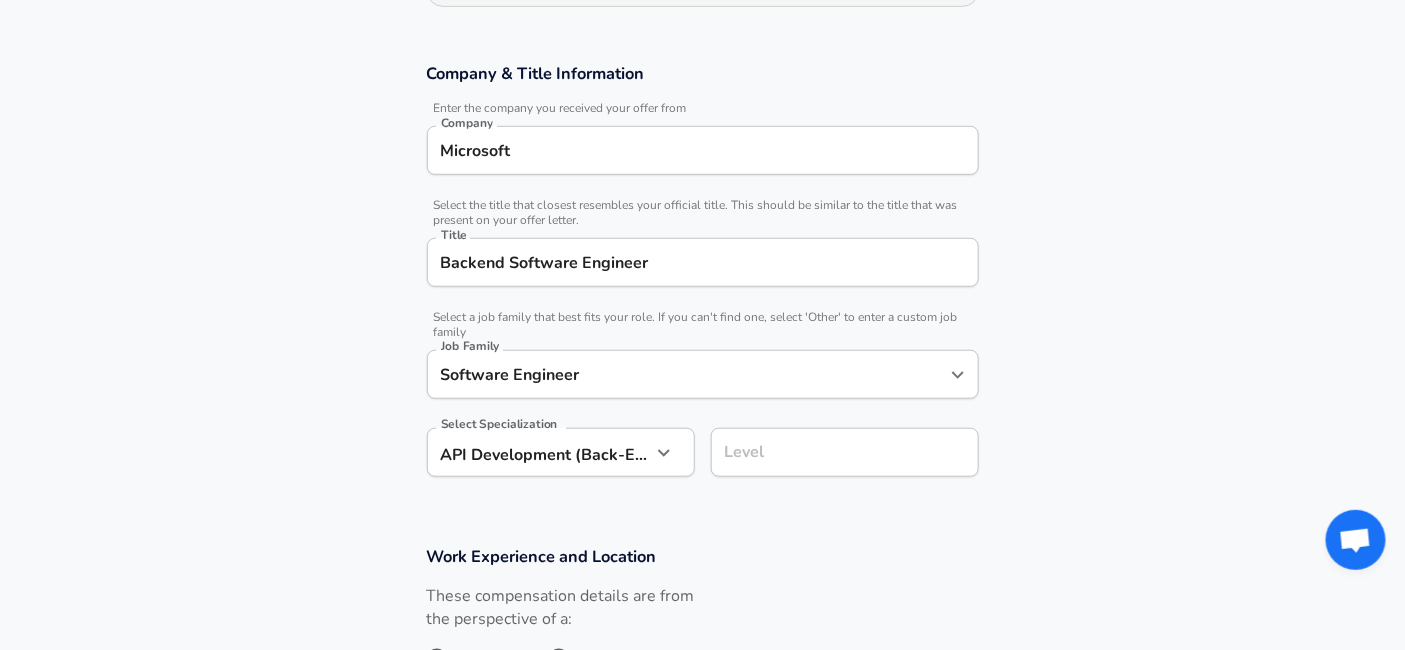 click on "Company & Title Information Enter the company you received your offer from Company Microsoft Company Select the title that closest resembles your official title. This should be similar to the title that was present on your offer letter. Title Backend Software Engineer Title Select a job family that best fits your role. If you can't find one, select 'Other' to enter a custom job family Job Family Software Engineer Job Family Select Specialization API Development (Back-End) API Development (Back-End) Select Specialization Level Level" at bounding box center (702, 280) 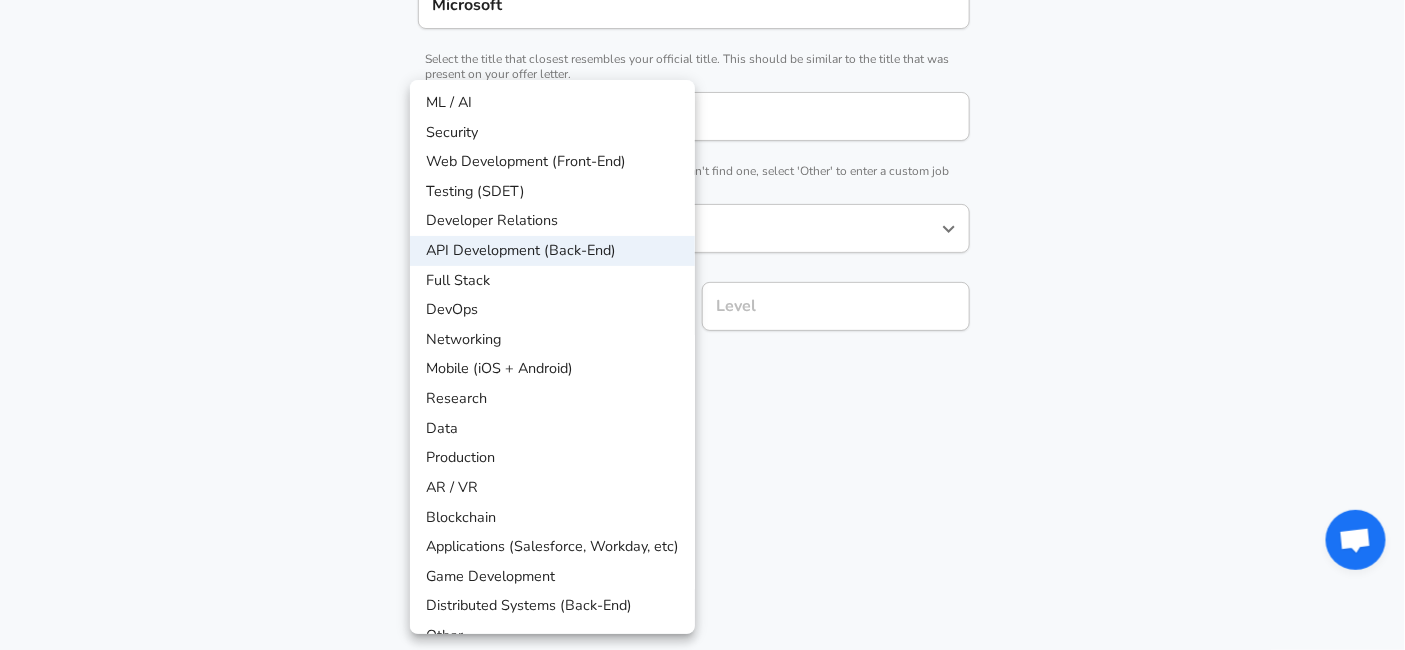 scroll, scrollTop: 523, scrollLeft: 0, axis: vertical 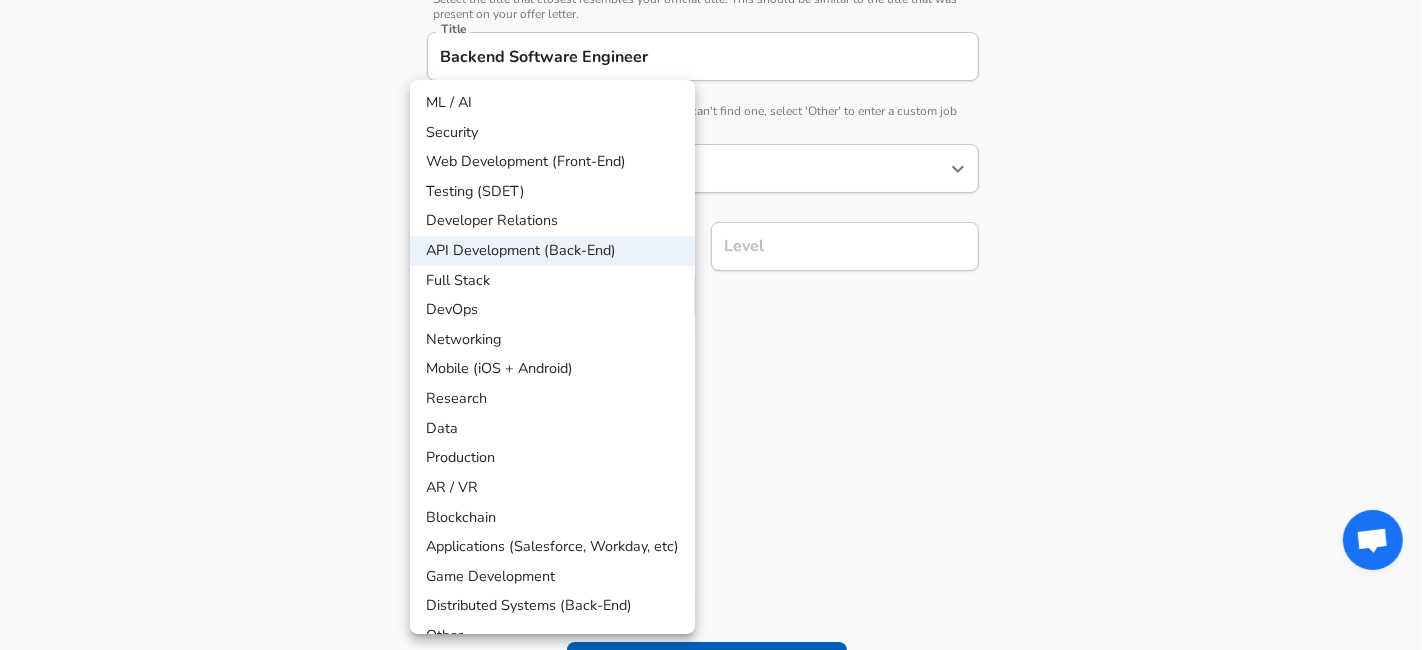 click on "Restart Add Your Salary Upload your offer letter to verify your submission Enhance Privacy and Anonymity No Automatically hides specific fields until there are enough submissions to safely display the full details. More Details Based on your submission and the data points that we have already collected, we will automatically hide and anonymize specific fields if there aren't enough data points to remain sufficiently anonymous. Company & Title Information Enter the company you received your offer from Company Microsoft Company Select the title that closest resembles your official title. This should be similar to the title that was present on your offer letter. Title Backend Software Engineer Title Select a job family that best fits your role. If you can't find one, select 'Other' to enter a custom job family Job Family Software Engineer Job Family Select a Specialization that best fits your role. If you can't find one, select 'Other' to enter a custom specialization Select Specialization Level" at bounding box center (711, -198) 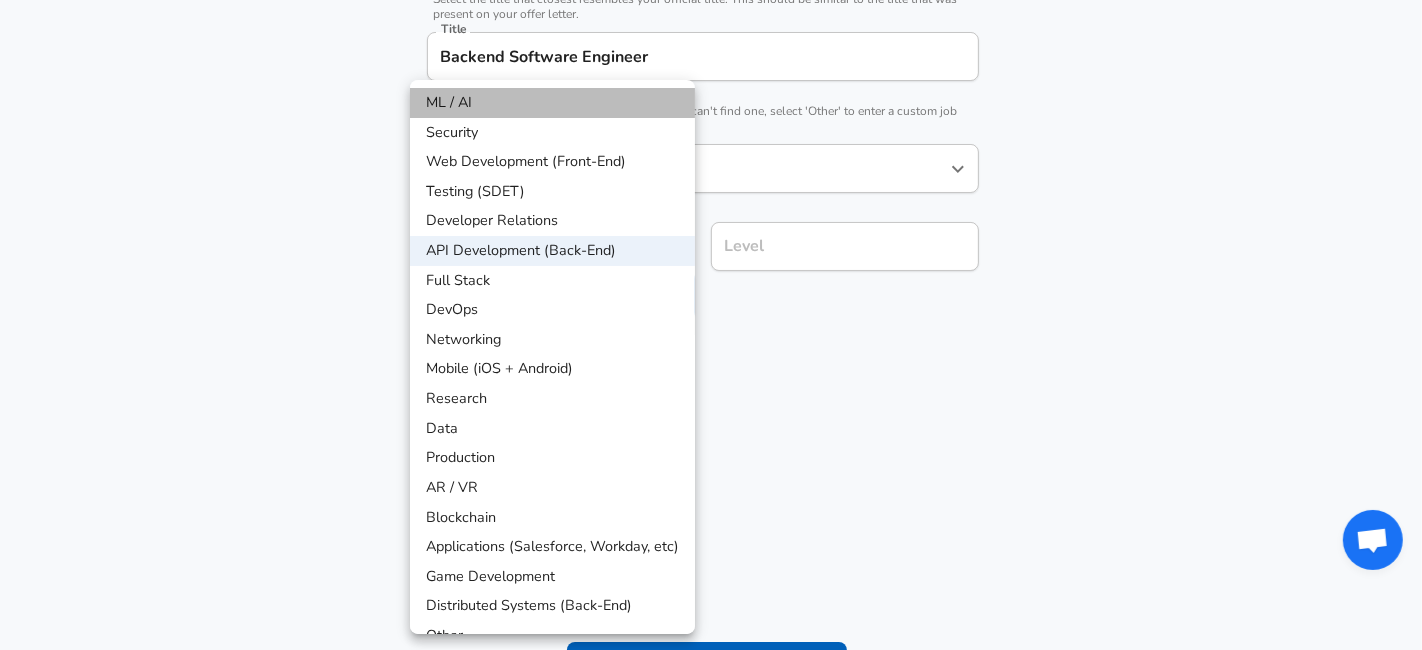 click on "ML / AI" at bounding box center [552, 103] 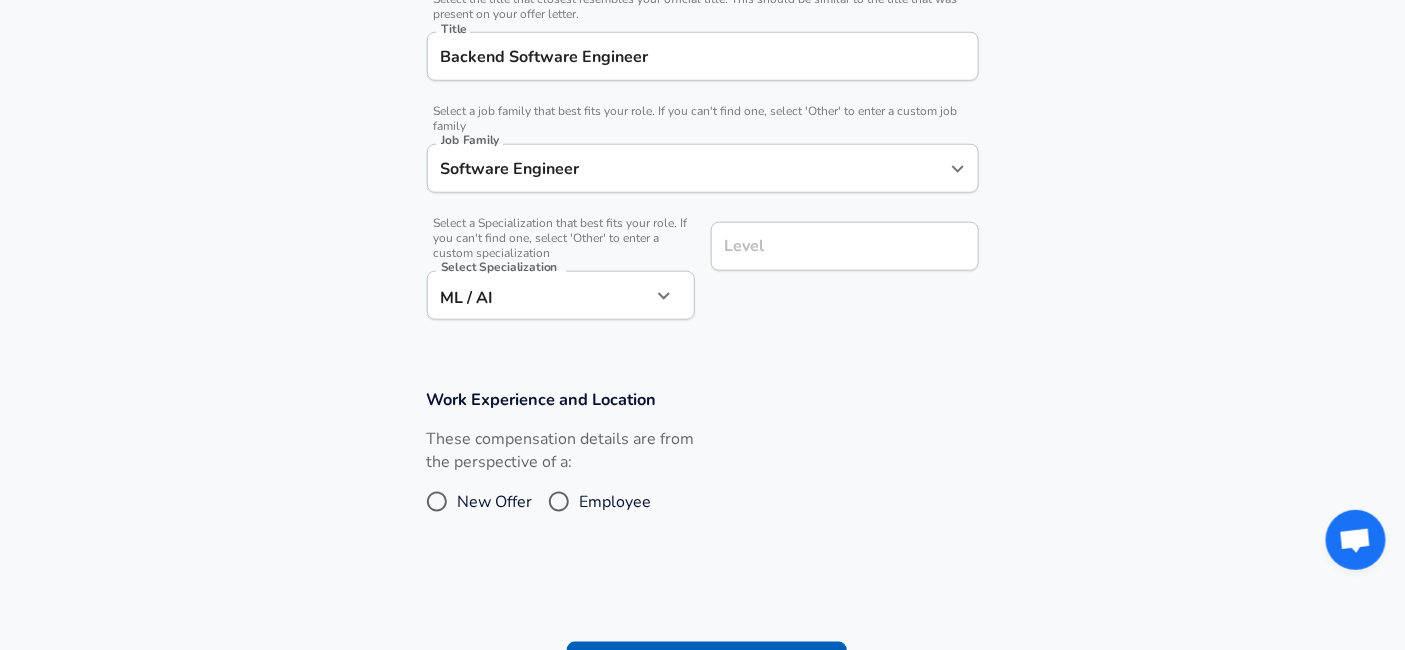 click on "Work Experience and Location These compensation details are from the perspective of a: New Offer Employee" at bounding box center (702, 465) 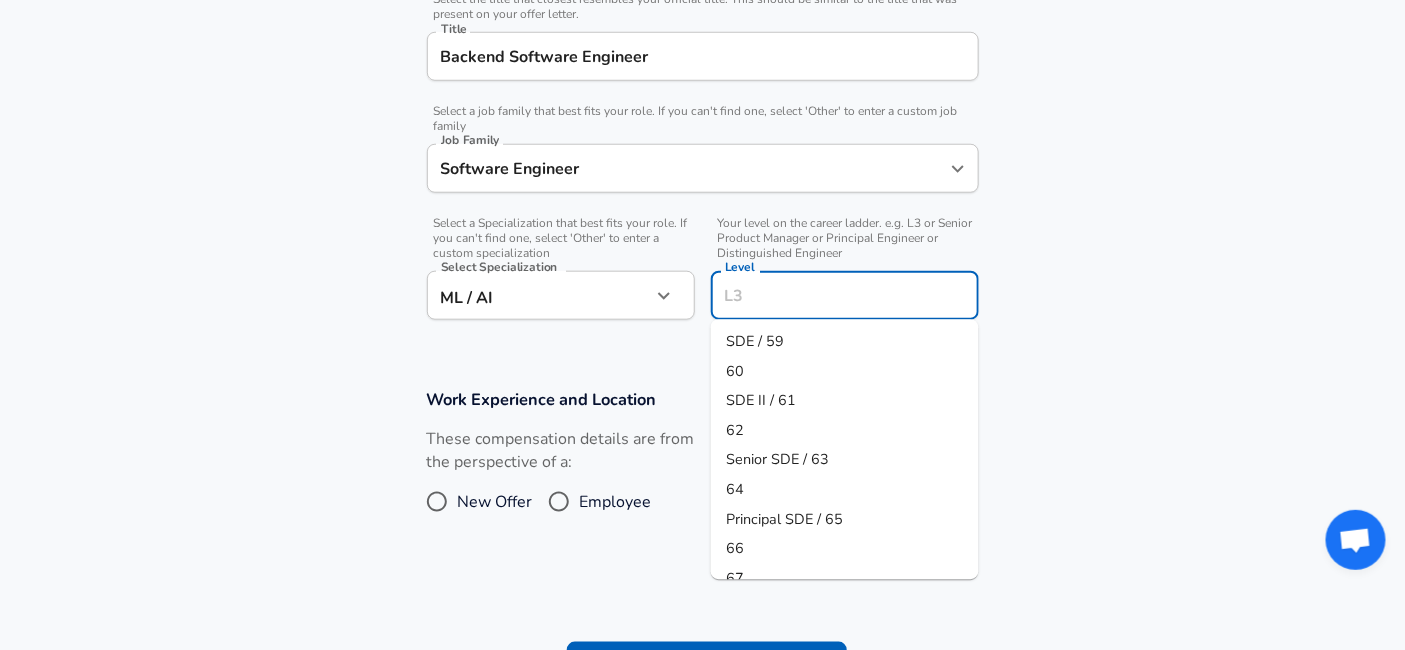 scroll, scrollTop: 563, scrollLeft: 0, axis: vertical 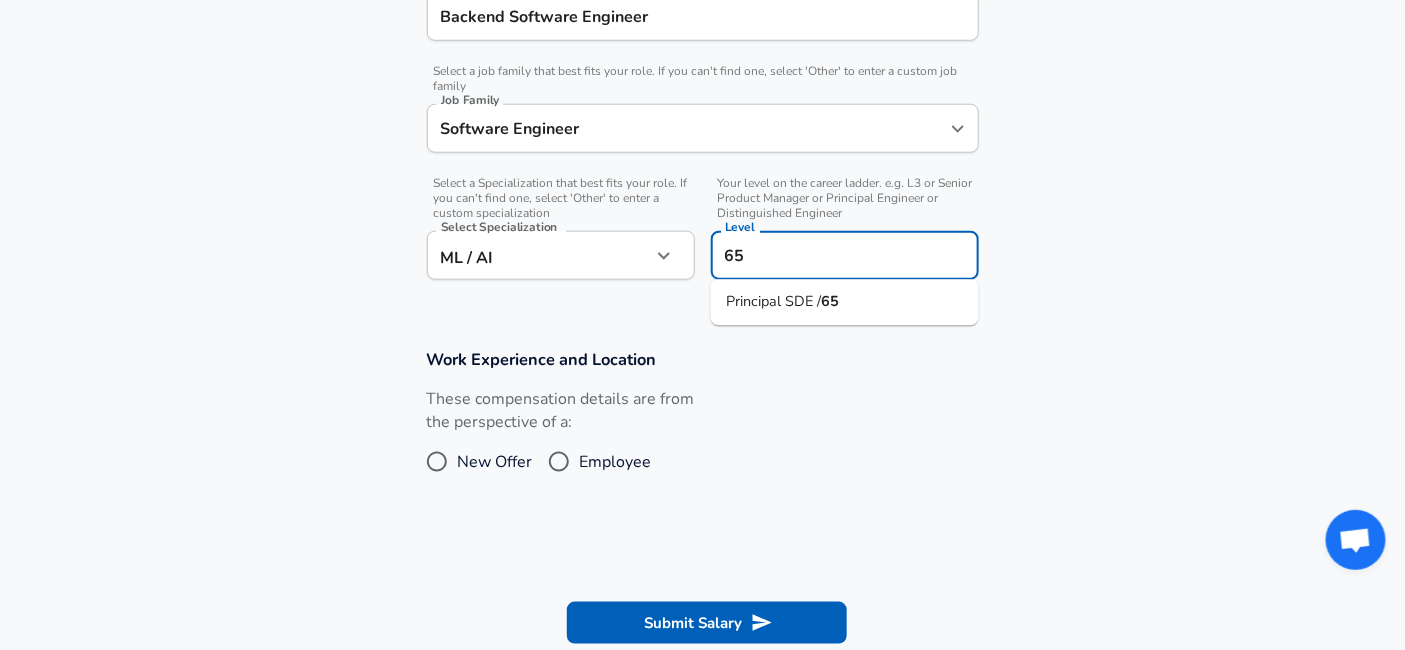 click on "Principal SDE /" at bounding box center (774, 302) 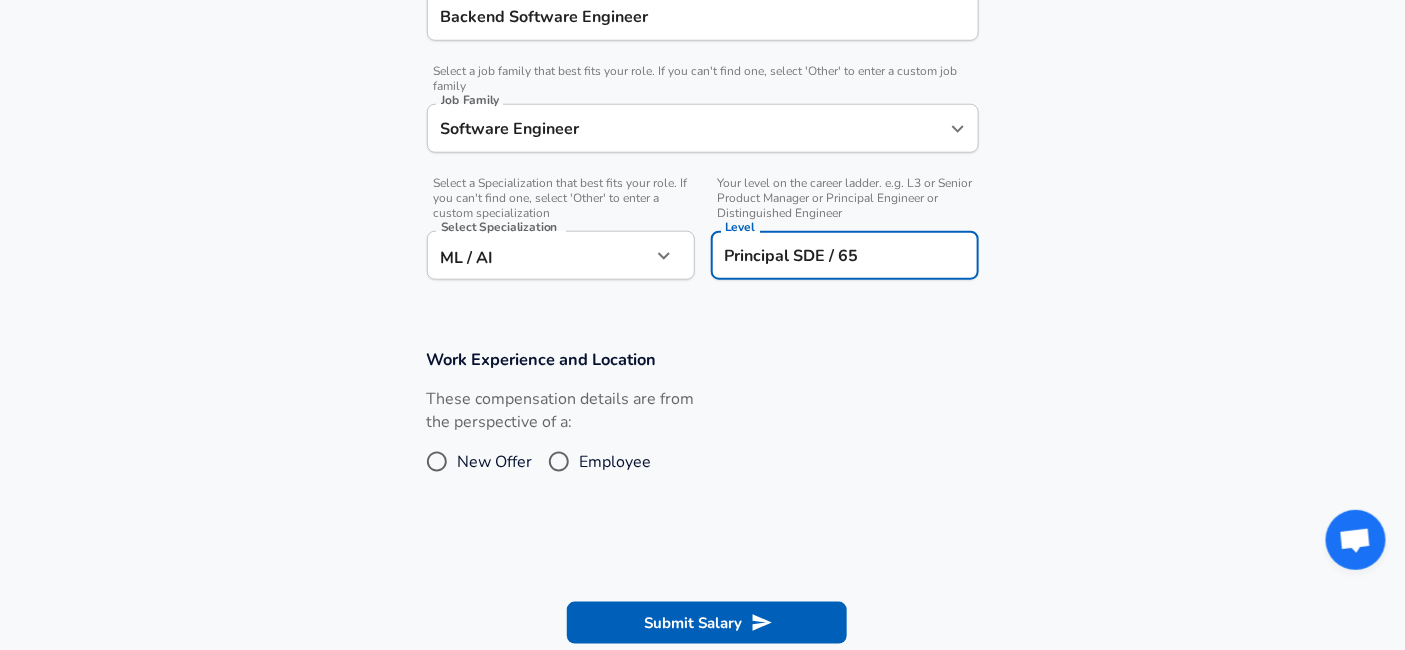 type on "Principal SDE / 65" 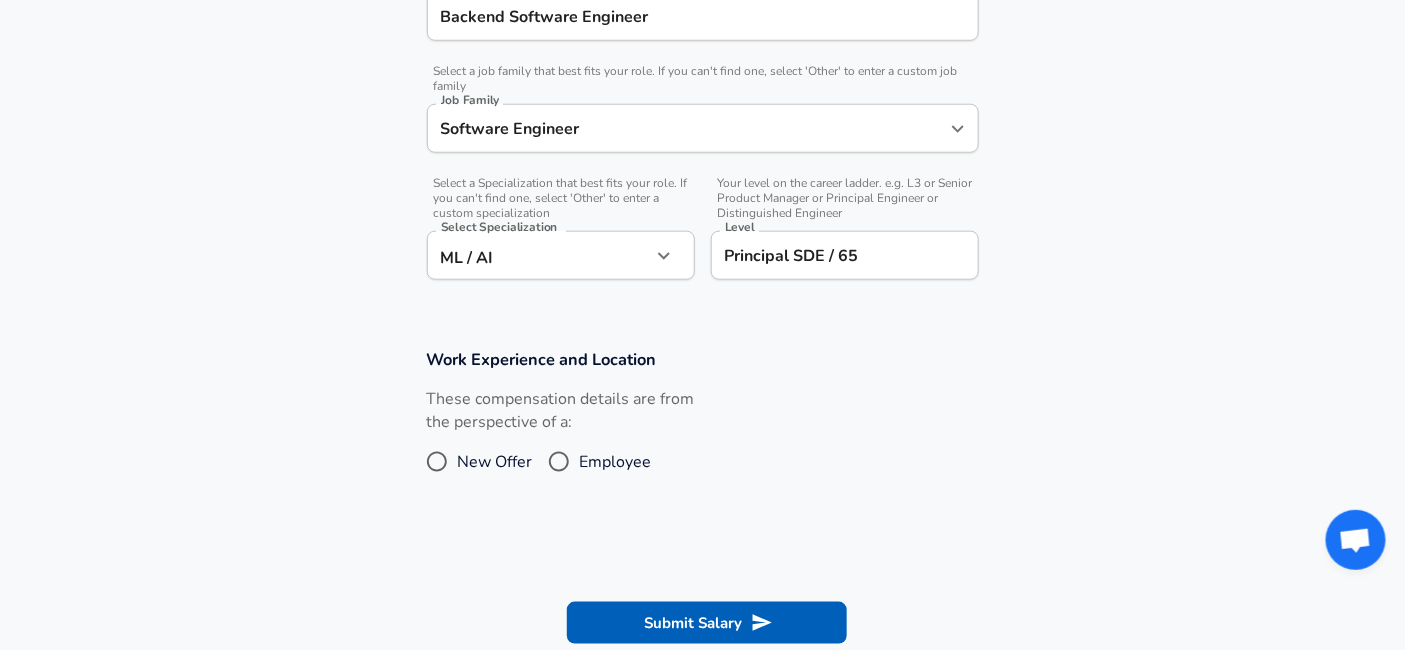 click on "Work Experience and Location These compensation details are from the perspective of a: New Offer Employee" at bounding box center [702, 425] 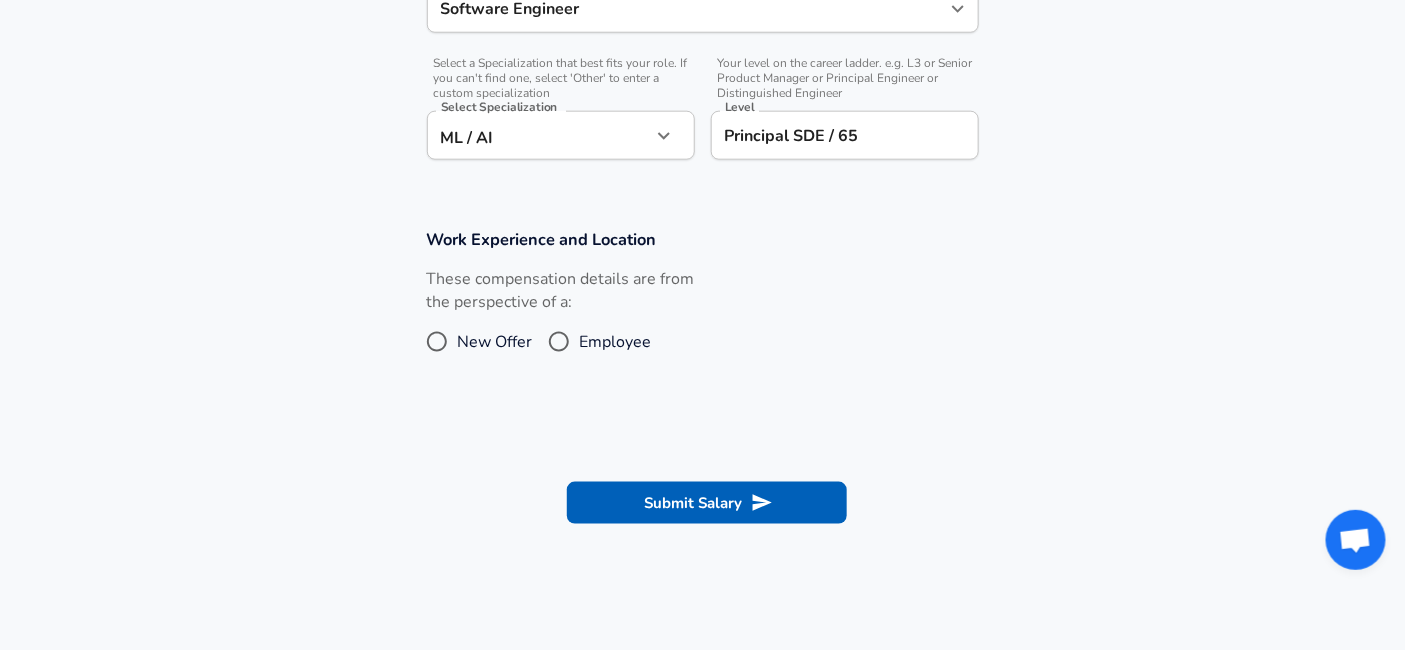 scroll, scrollTop: 684, scrollLeft: 0, axis: vertical 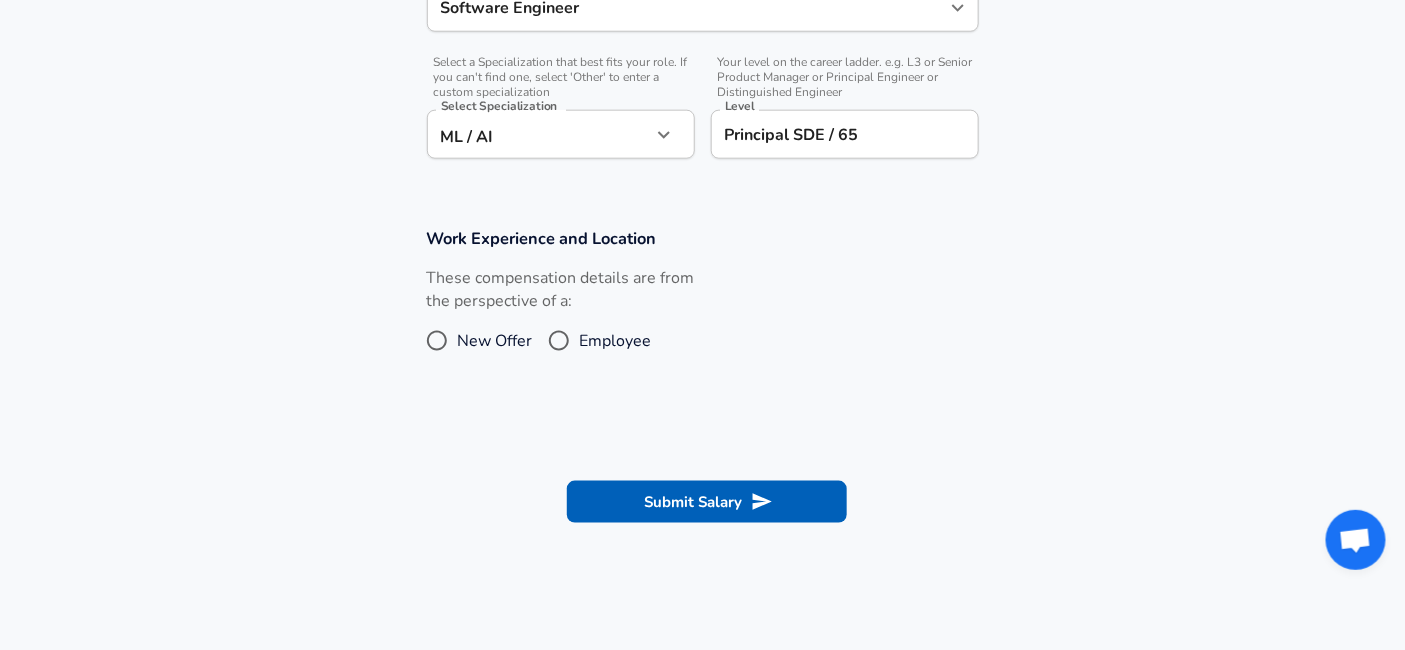 click on "Employee" at bounding box center [616, 341] 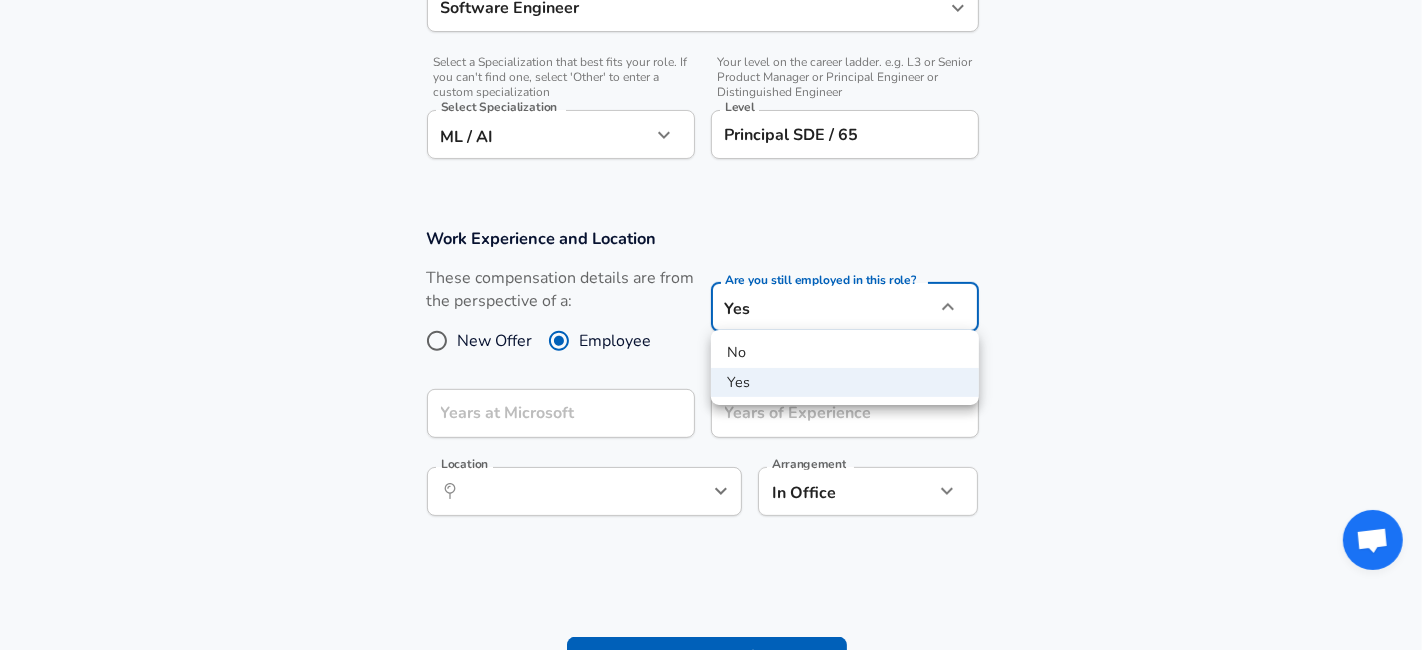 click on "Company & Title Information Enter the company you received your offer from Company Microsoft Company Select the title that closest resembles your official title. This should be similar to the title that was present on your offer letter. Title Backend Software Engineer Title Select a job family that best fits your role. If you can't find one, select 'Other' to enter a custom job family Job Family Software Engineer Job Family Select a Specialization that best fits your role. If you can't find one, select 'Other' to enter a custom specialization Select Specialization ML / AI" at bounding box center (711, -359) 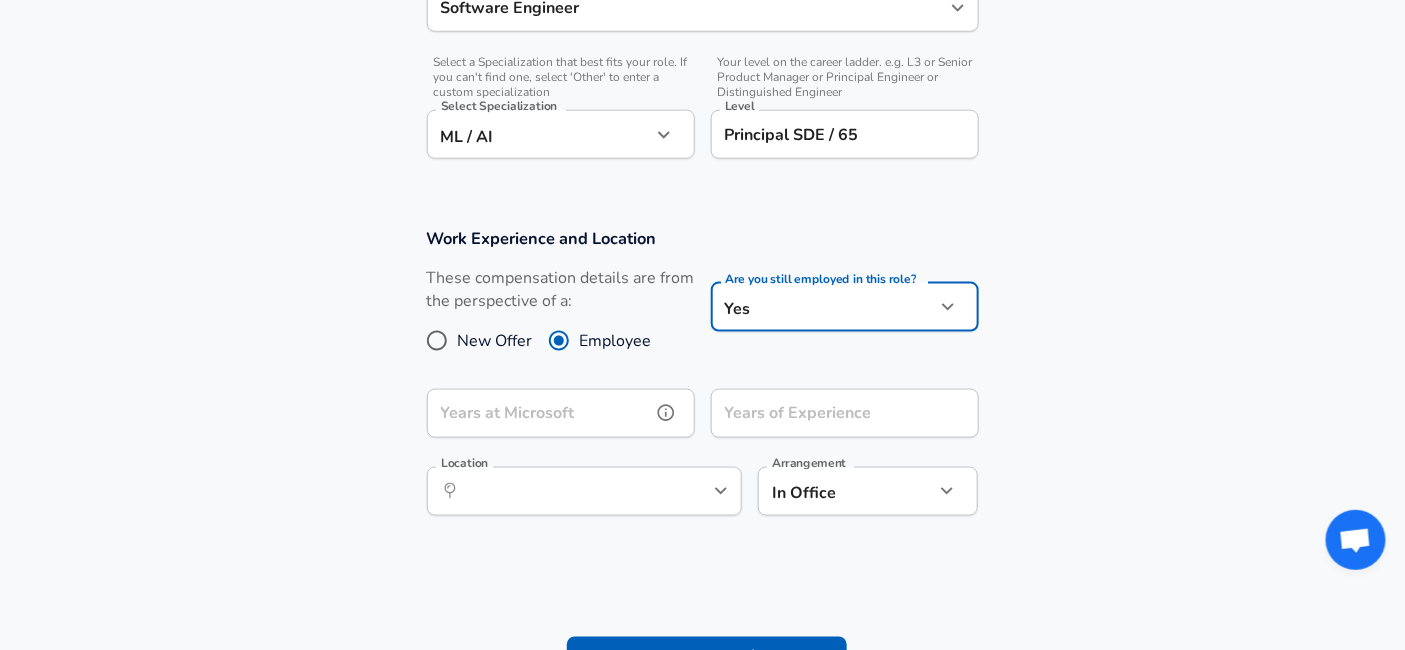 click on "Years at Microsoft" at bounding box center [539, 413] 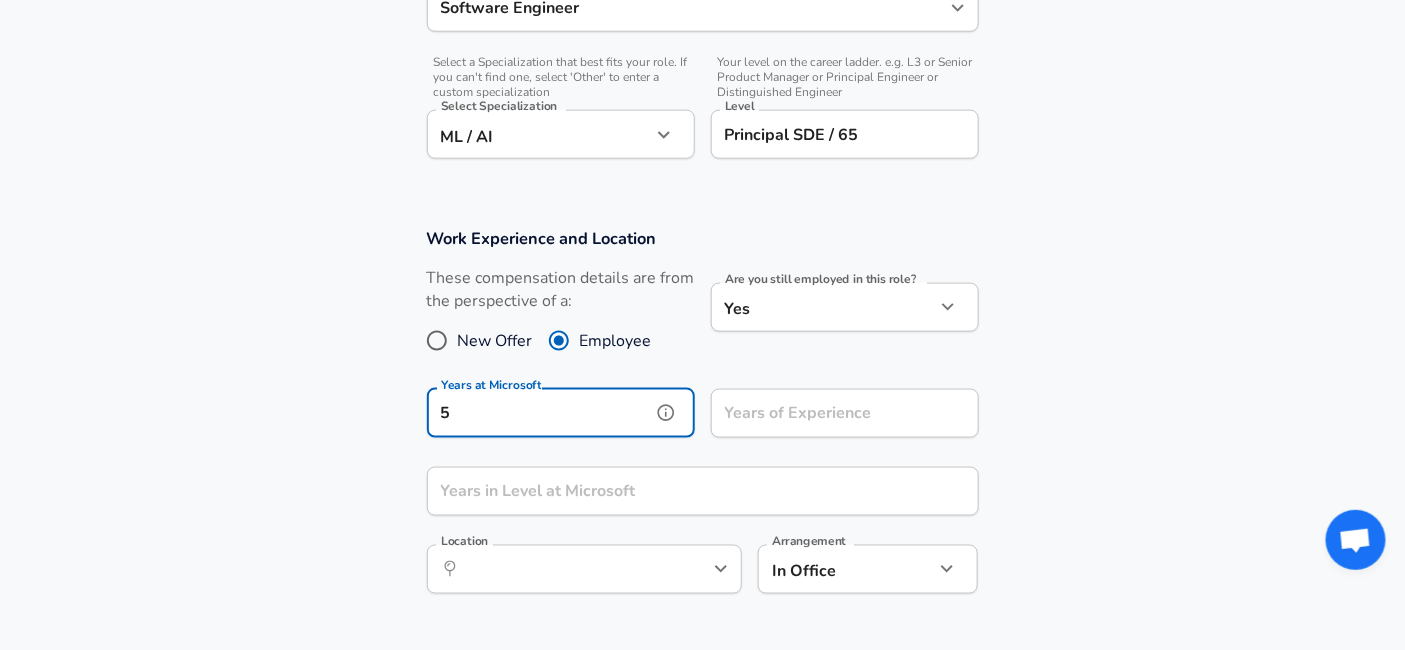 type on "5" 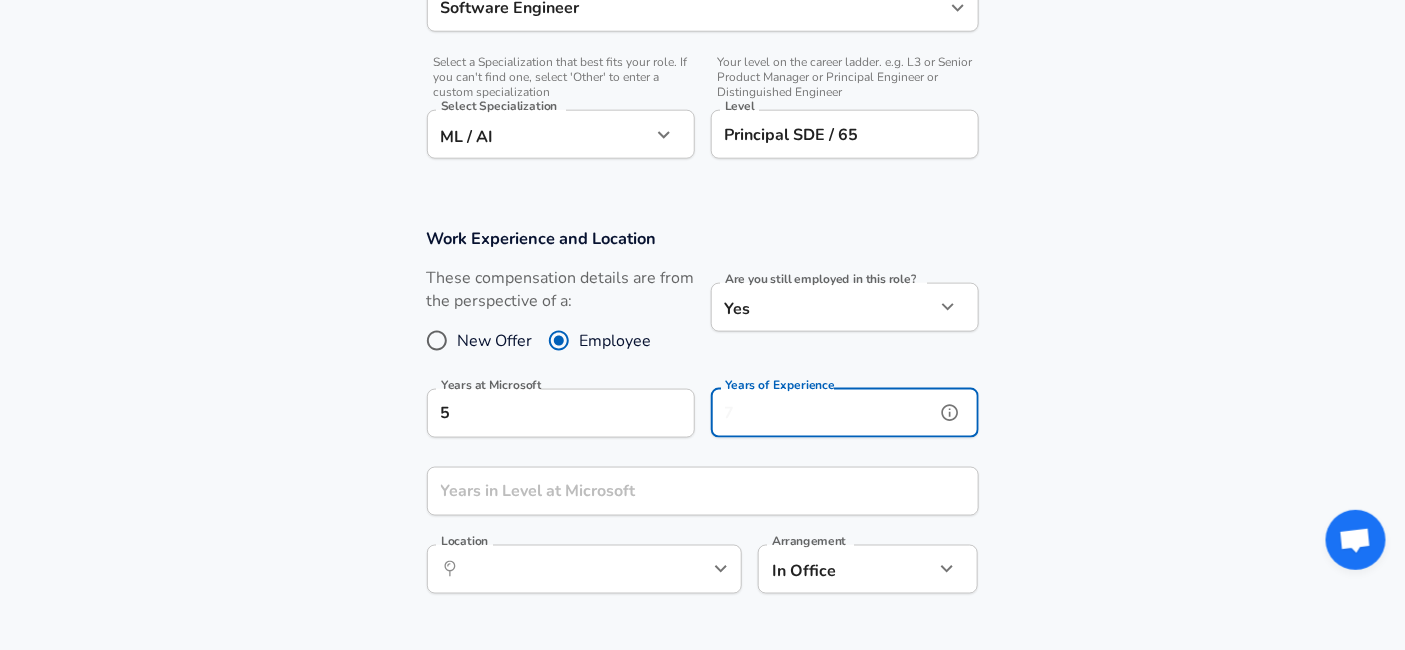 click on "Years of Experience" at bounding box center (823, 413) 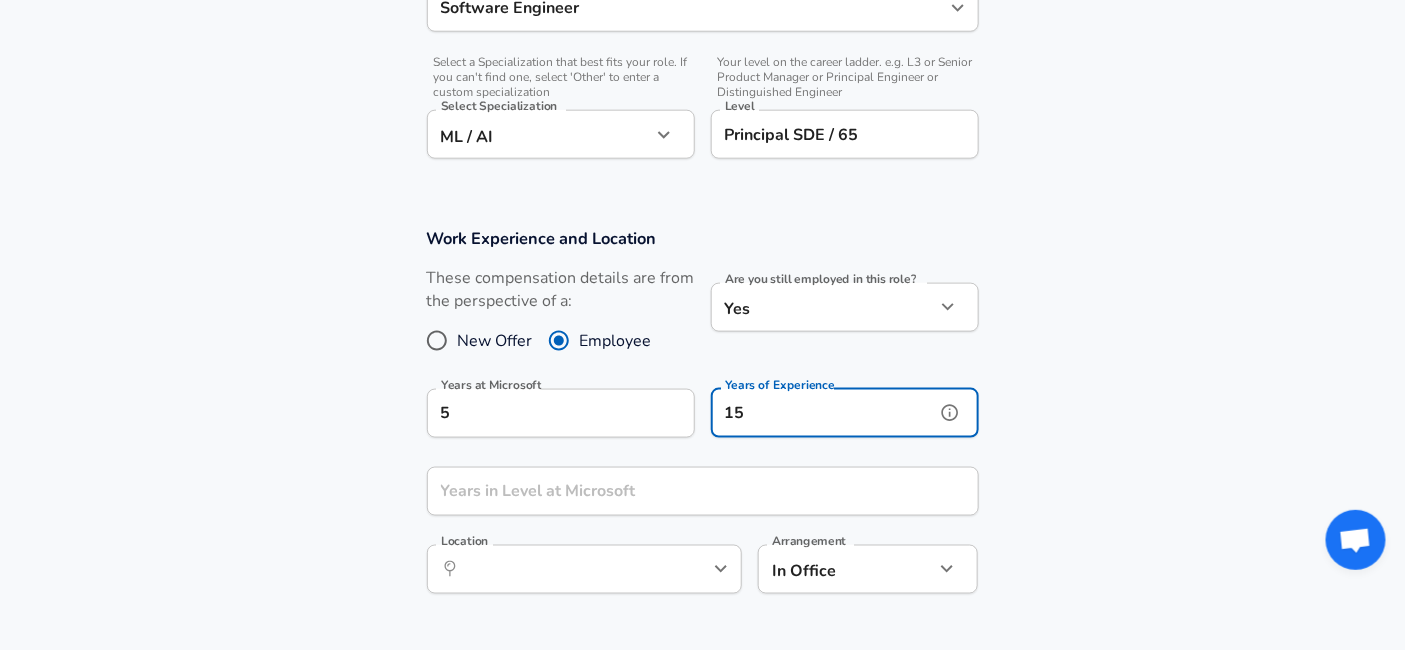 type on "15" 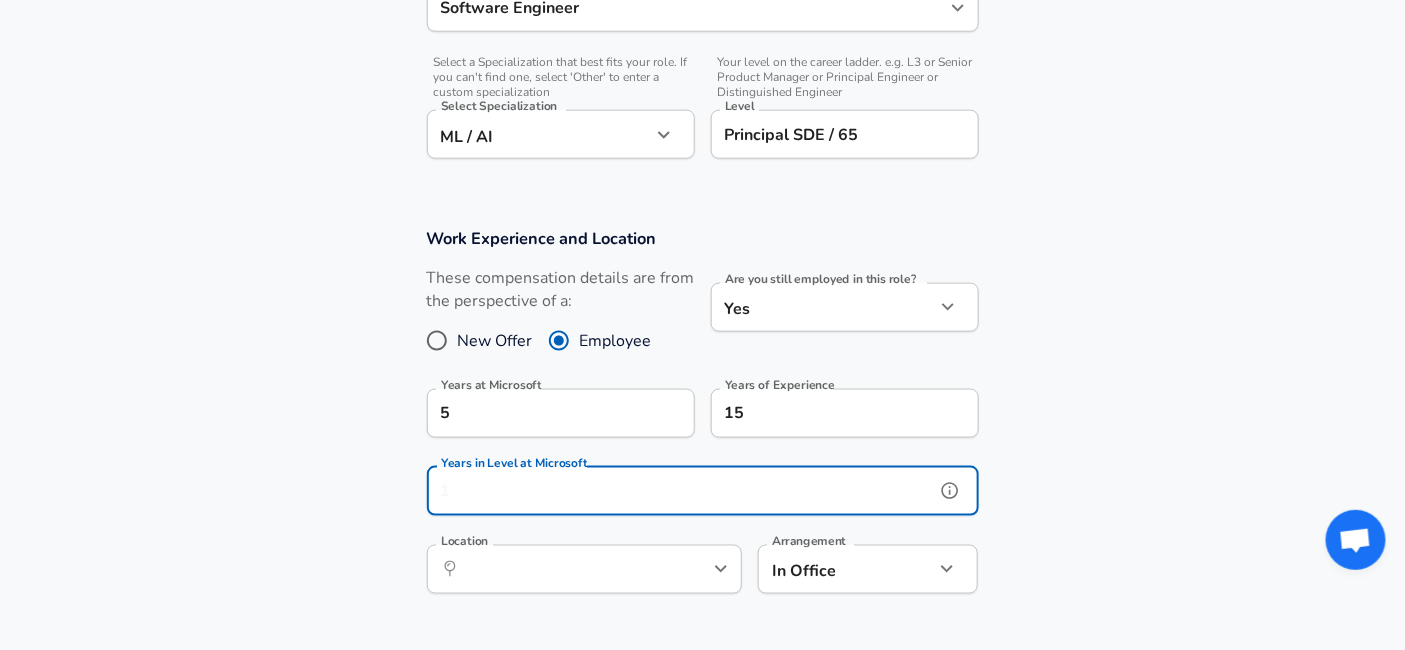 click on "Years in Level at Microsoft" at bounding box center (681, 491) 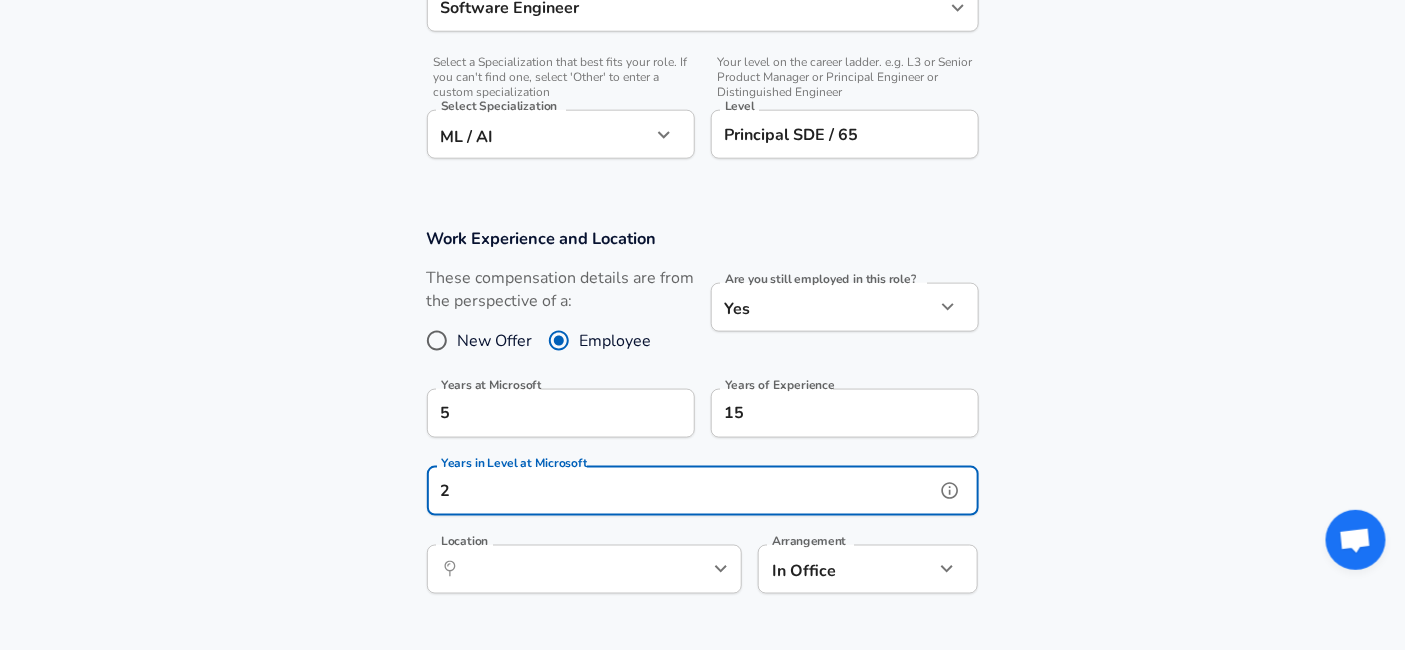 type on "2" 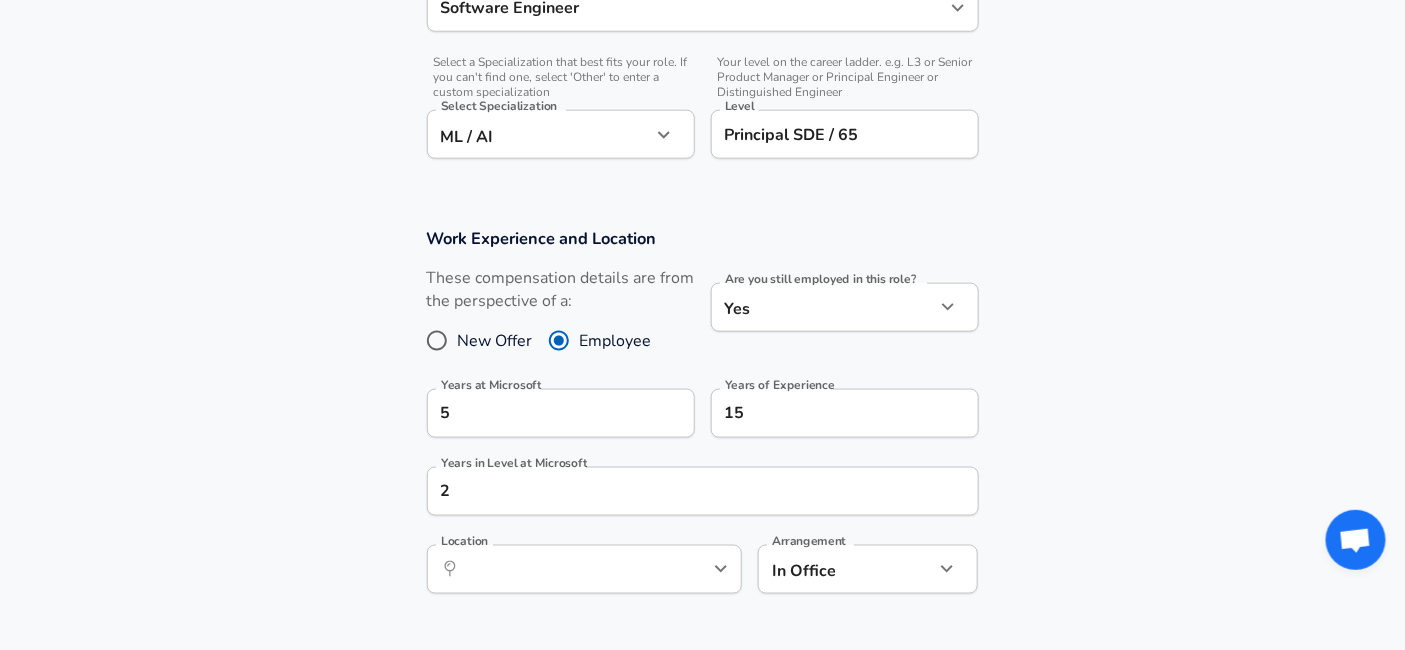 click on "Work Experience and Location These compensation details are from the perspective of a: New Offer Employee Are you still employed in this role? Yes yes Are you still employed in this role? Years at Microsoft 5 Years at Microsoft Years of Experience 15 Years of Experience Years in Level at Microsoft 2 Years in Level at Microsoft Location Location Arrangement In Office office Arrangement" at bounding box center [702, 421] 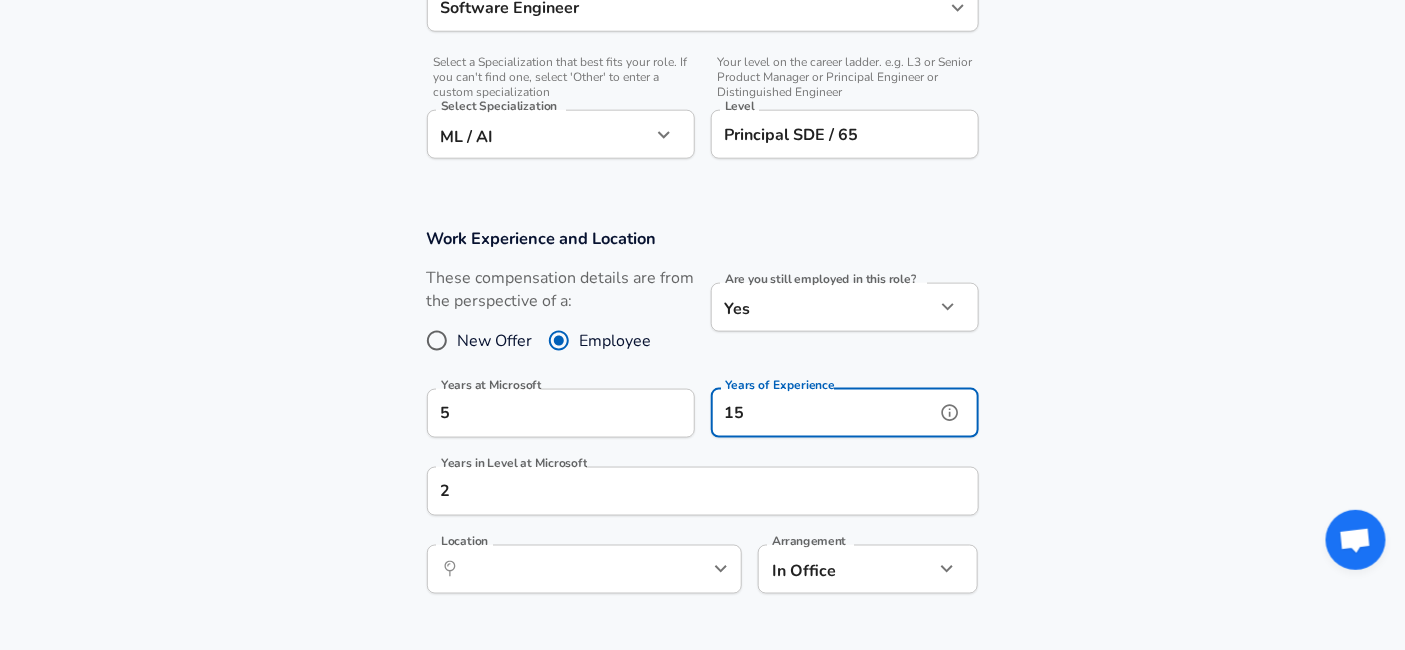click on "15" at bounding box center (823, 413) 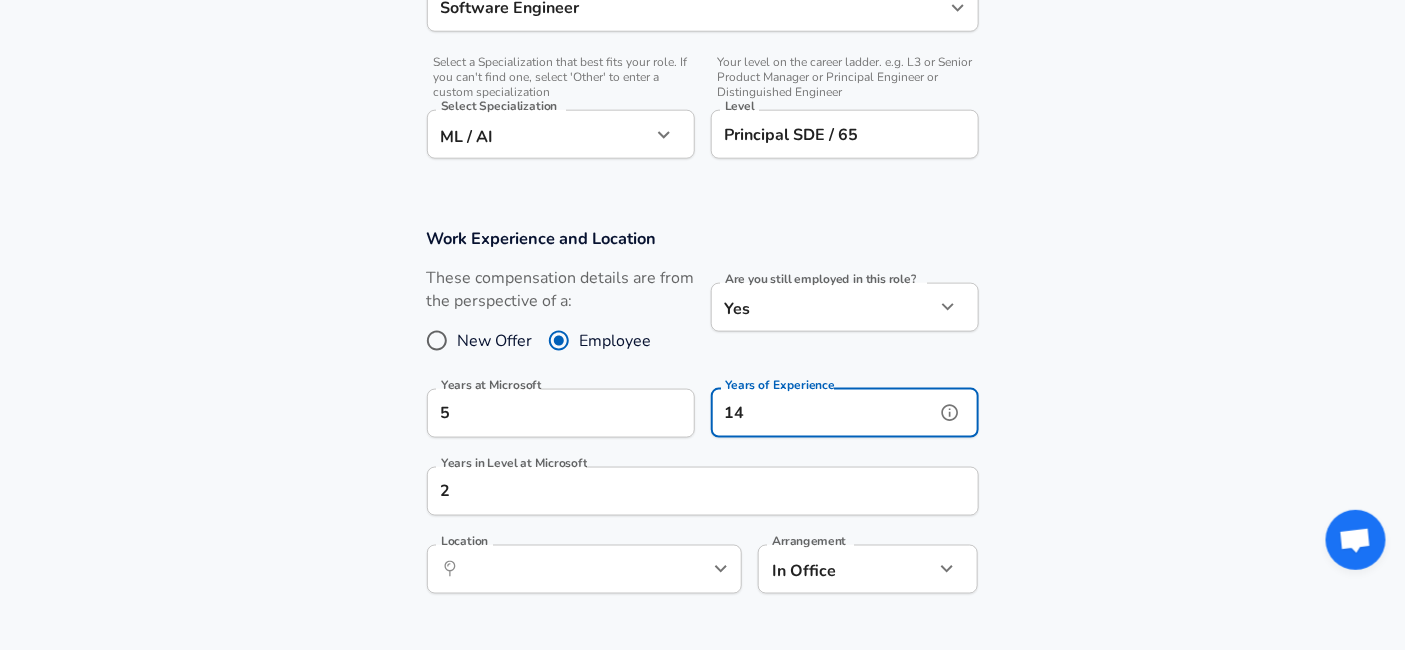 type on "14" 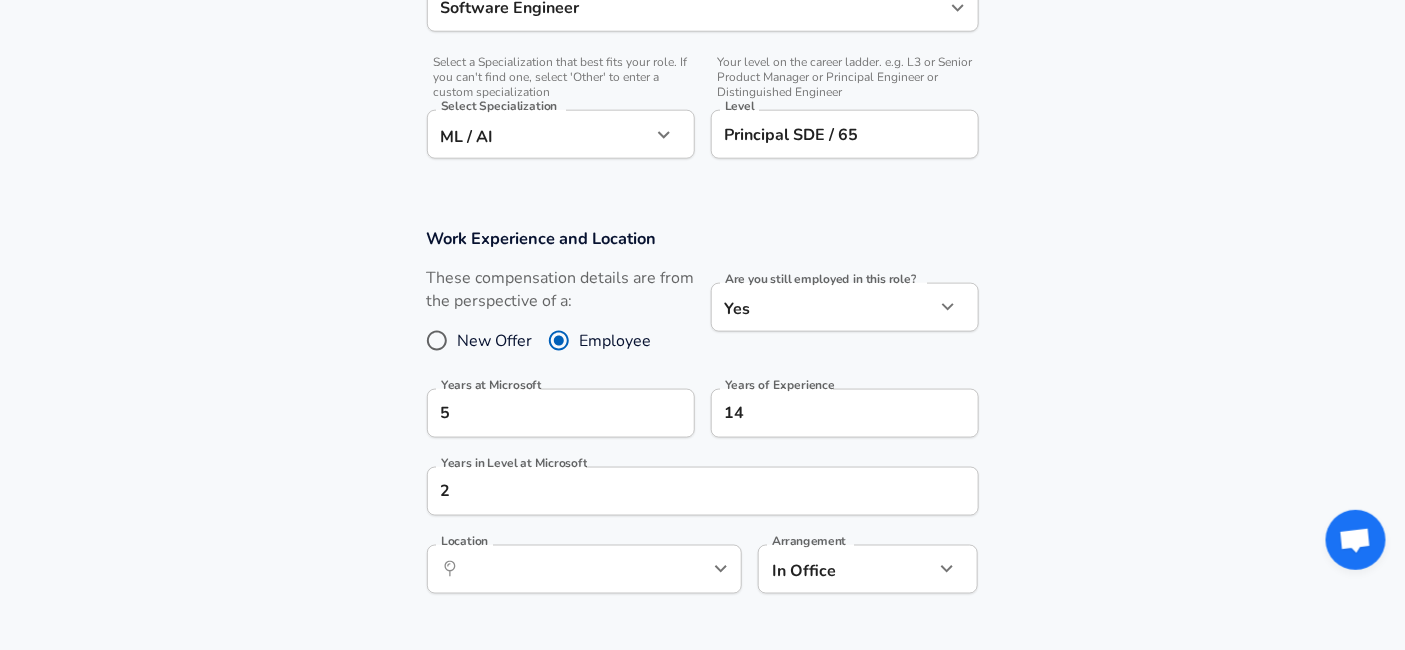click on "Work Experience and Location These compensation details are from the perspective of a: New Offer Employee Are you still employed in this role? Yes yes Are you still employed in this role? Years at Microsoft 5 Years at Microsoft Years of Experience 14 Years of Experience Years in Level at Microsoft 2 Years in Level at Microsoft Location Location Arrangement In Office office Arrangement" at bounding box center [702, 421] 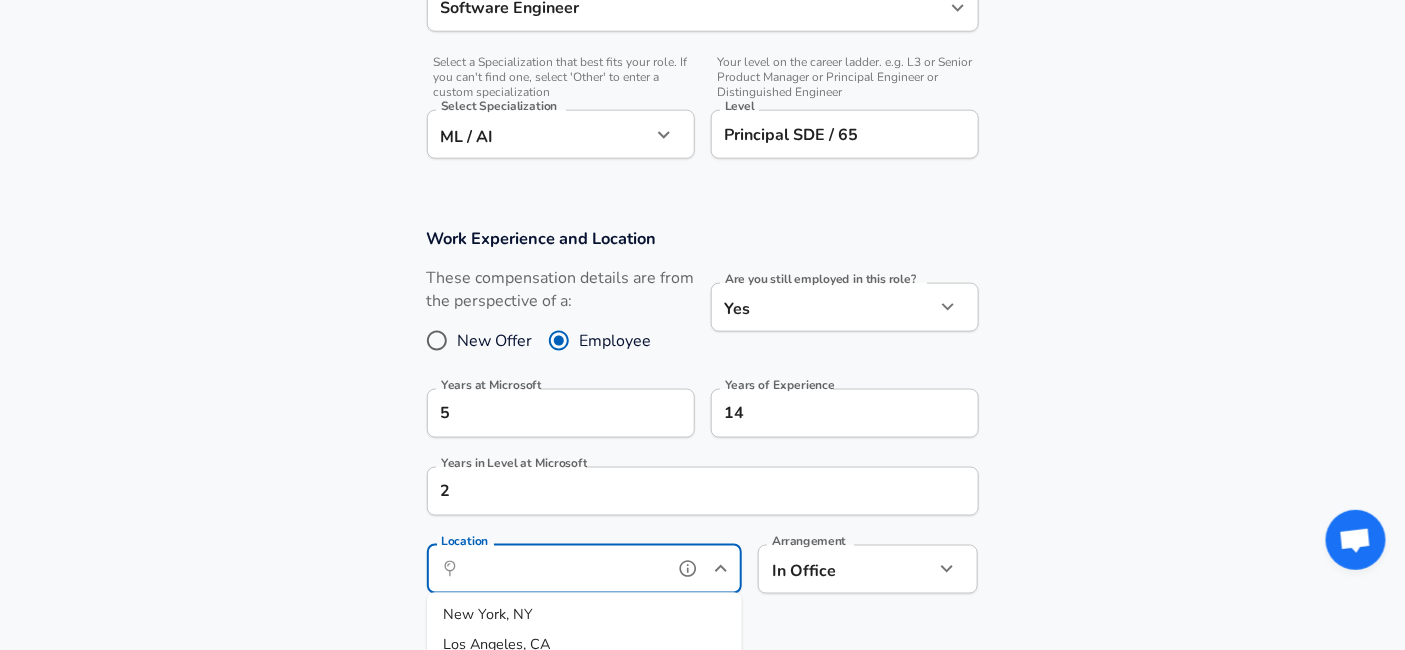 click on "Location" at bounding box center [562, 569] 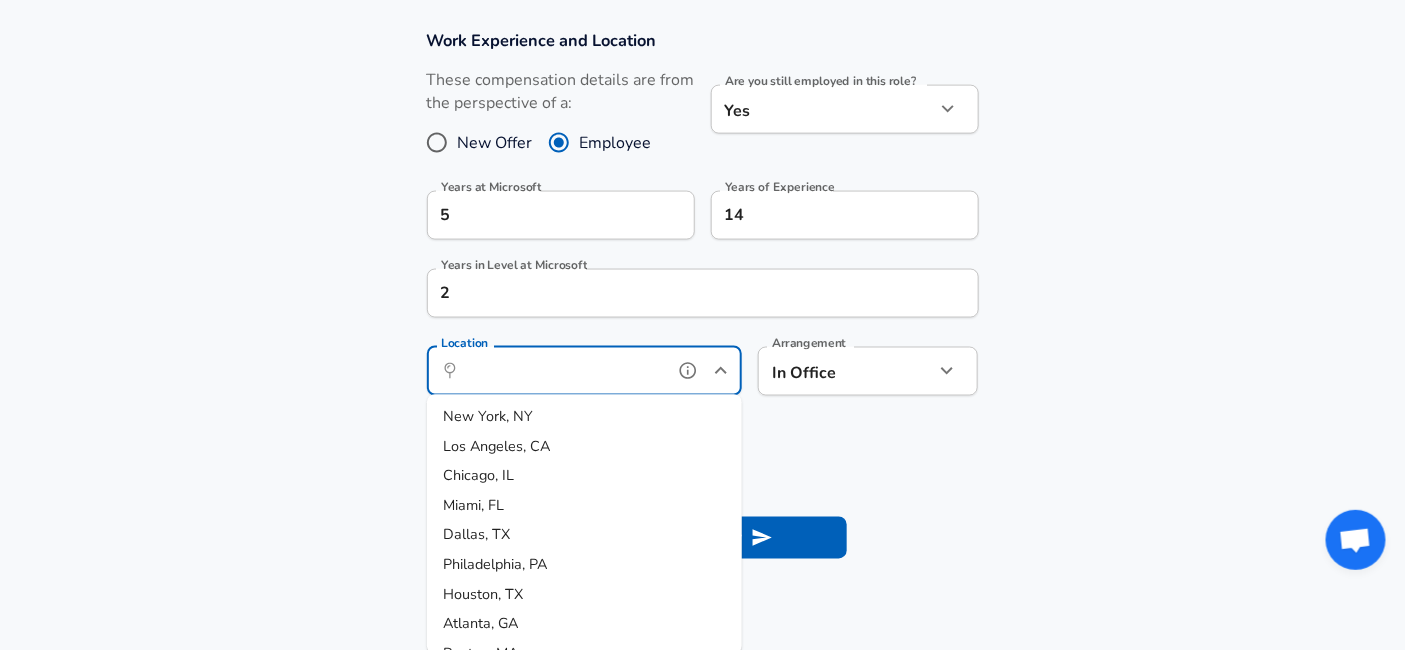 scroll, scrollTop: 883, scrollLeft: 0, axis: vertical 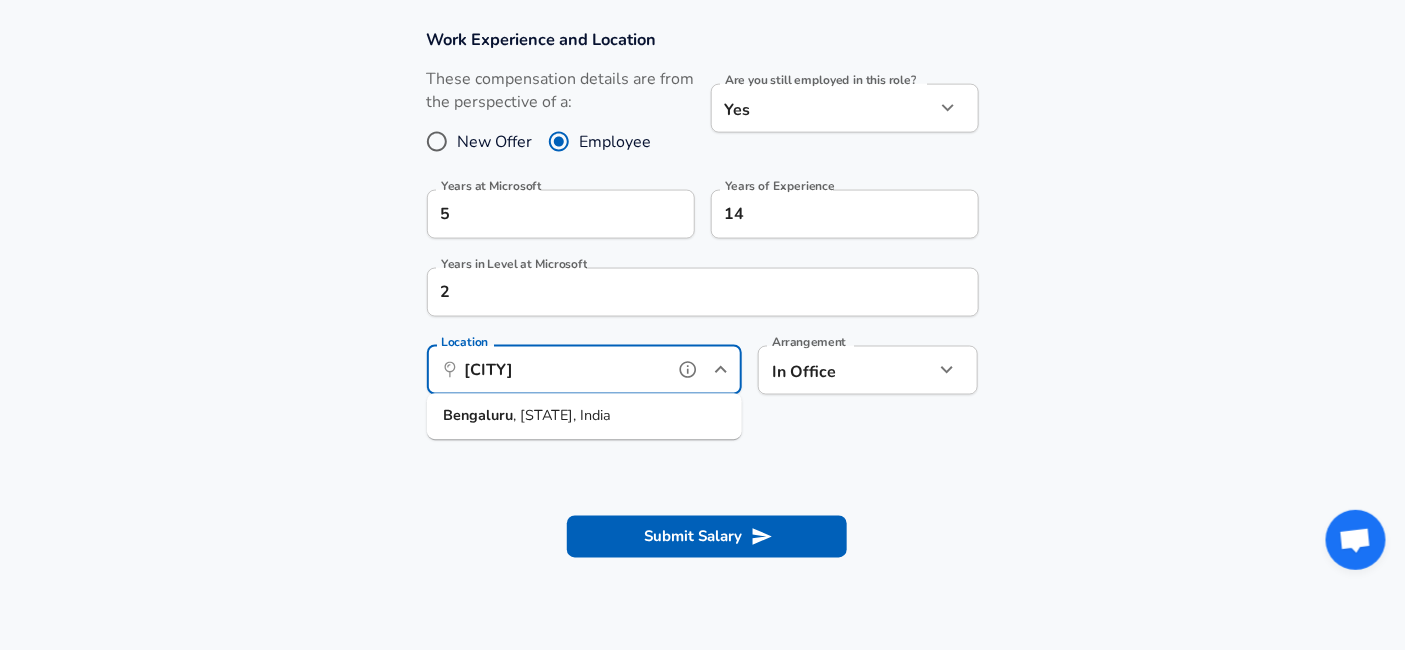 click on ", [STATE], India" at bounding box center [562, 416] 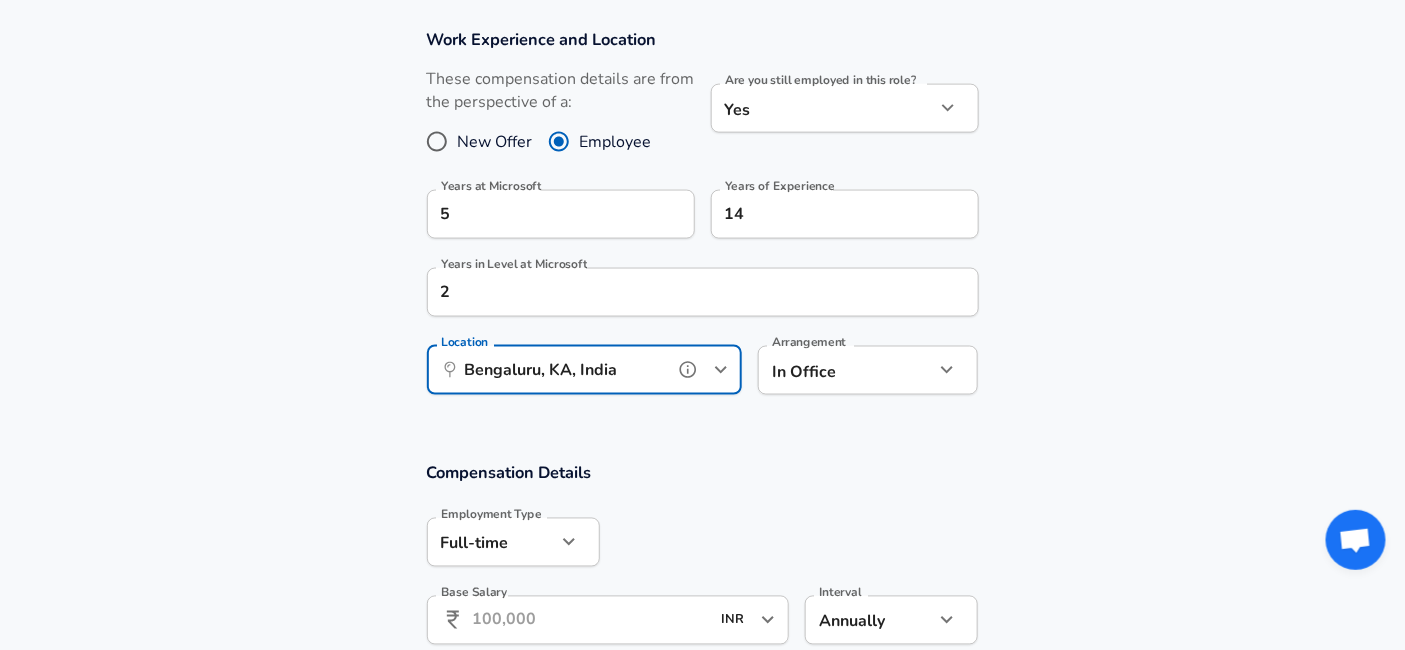 type on "Bengaluru, KA, India" 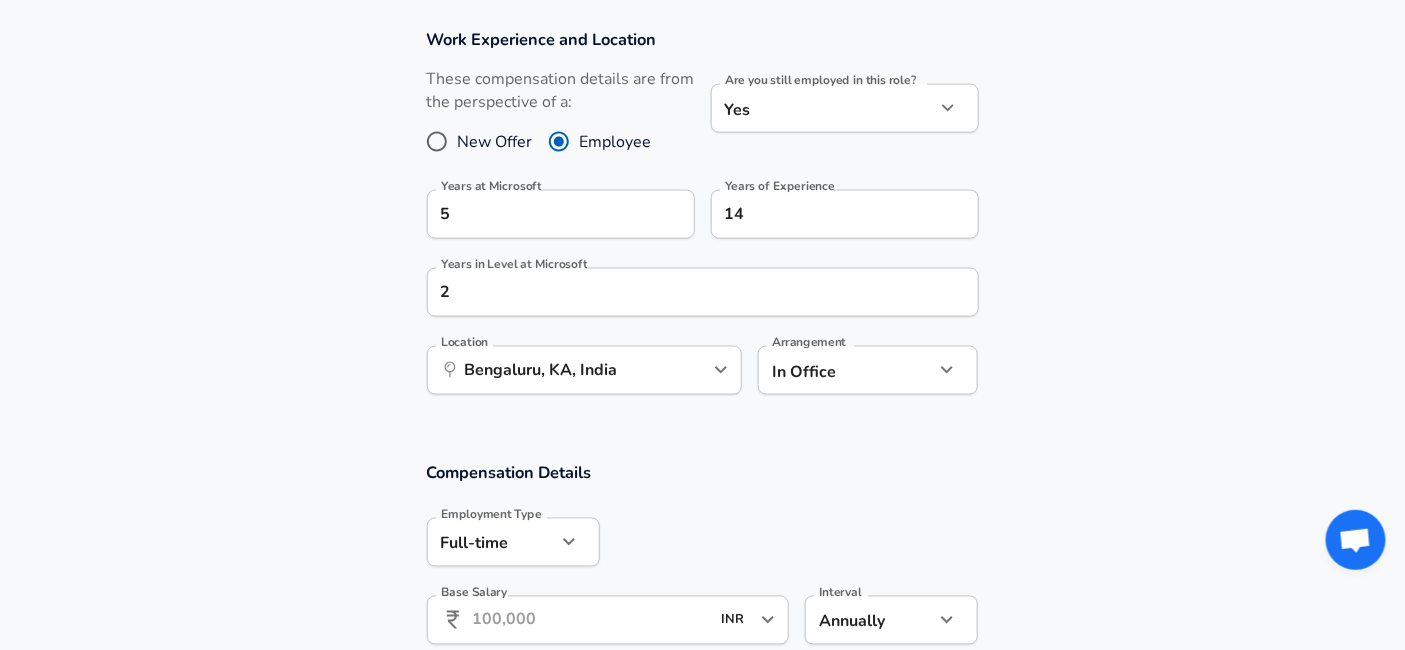 click on "Work Experience and Location These compensation details are from the perspective of a: New Offer Employee Are you still employed in this role? Yes yes Are you still employed in this role? Years at Microsoft 5 Years at Microsoft Years of Experience 14 Years of Experience Years in Level at Microsoft 2 Years in Level at Microsoft Location ​ [CITY], [STATE], India Location Arrangement In Office office Arrangement" at bounding box center [702, 222] 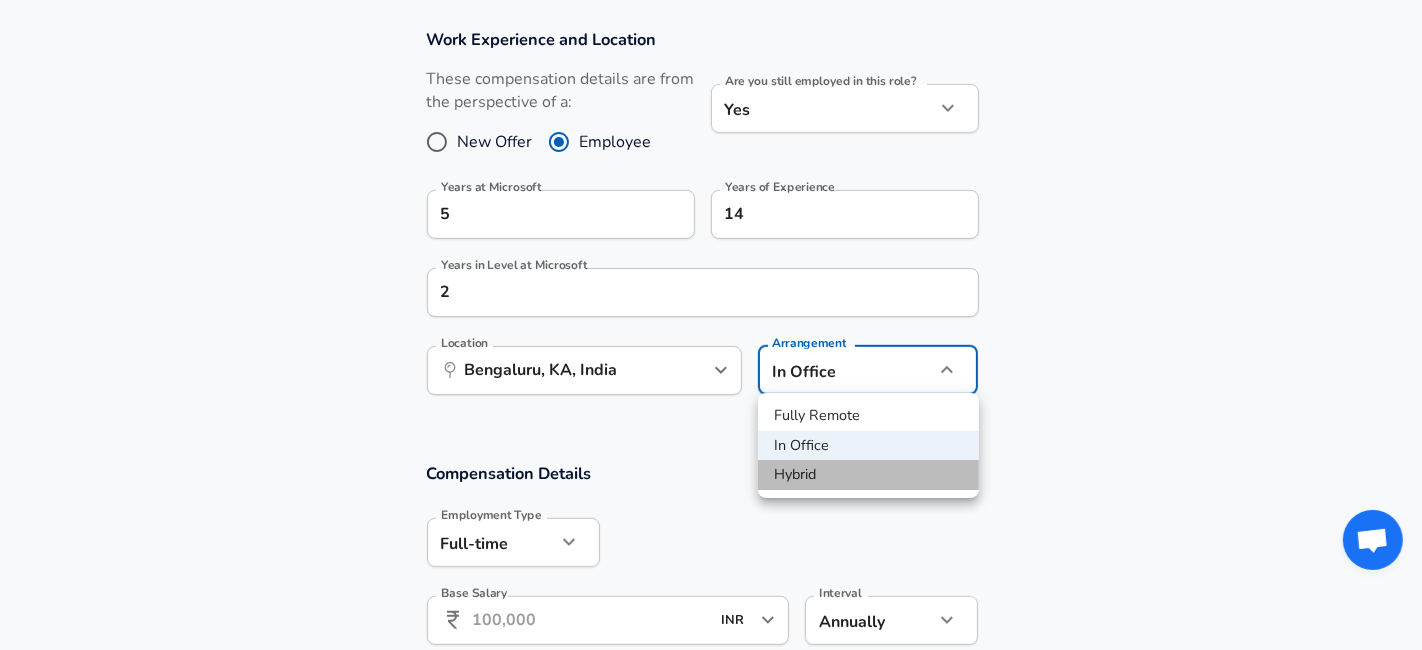 click on "Hybrid" at bounding box center [868, 475] 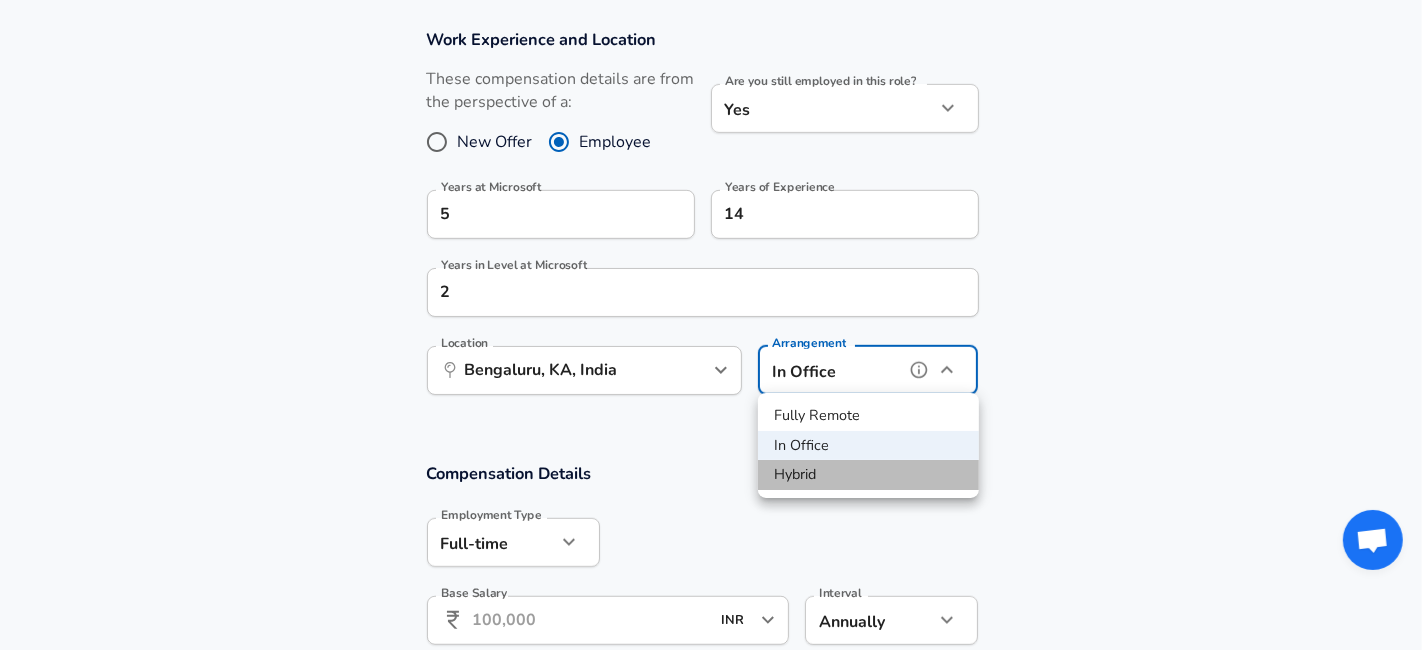 type on "hybrid" 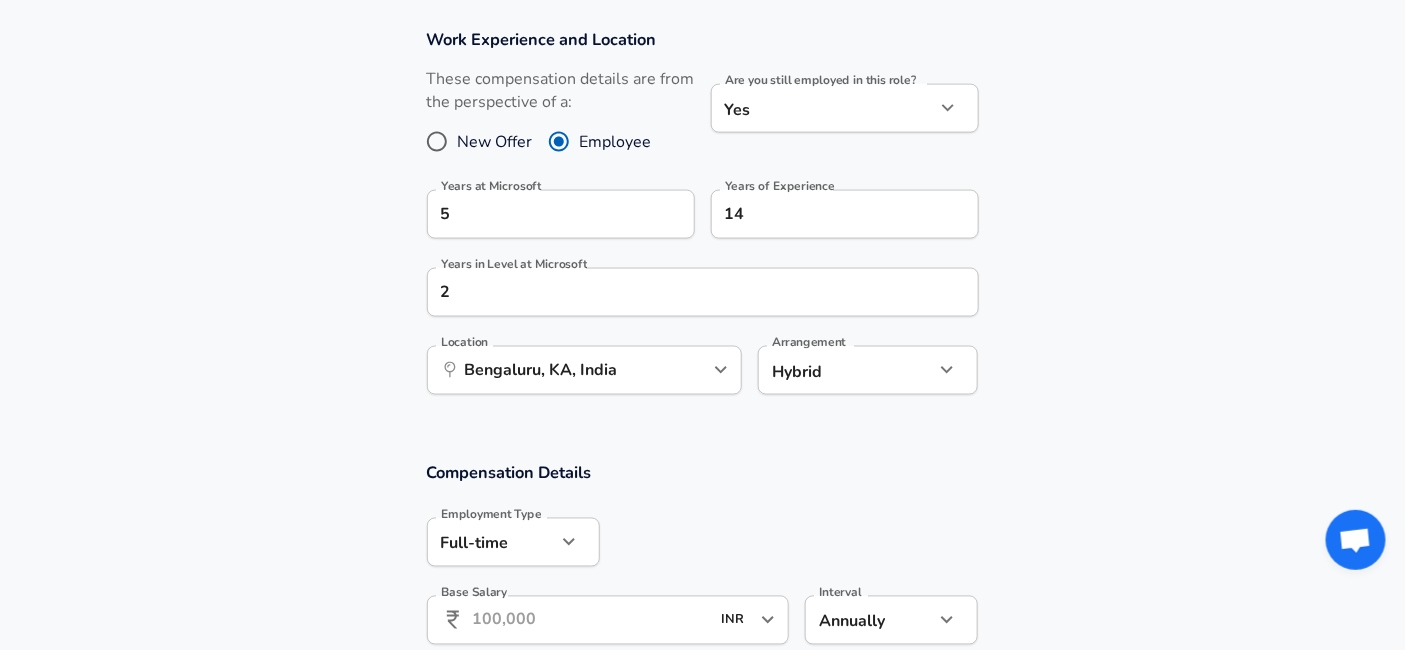 click on "Compensation Details" at bounding box center (703, 473) 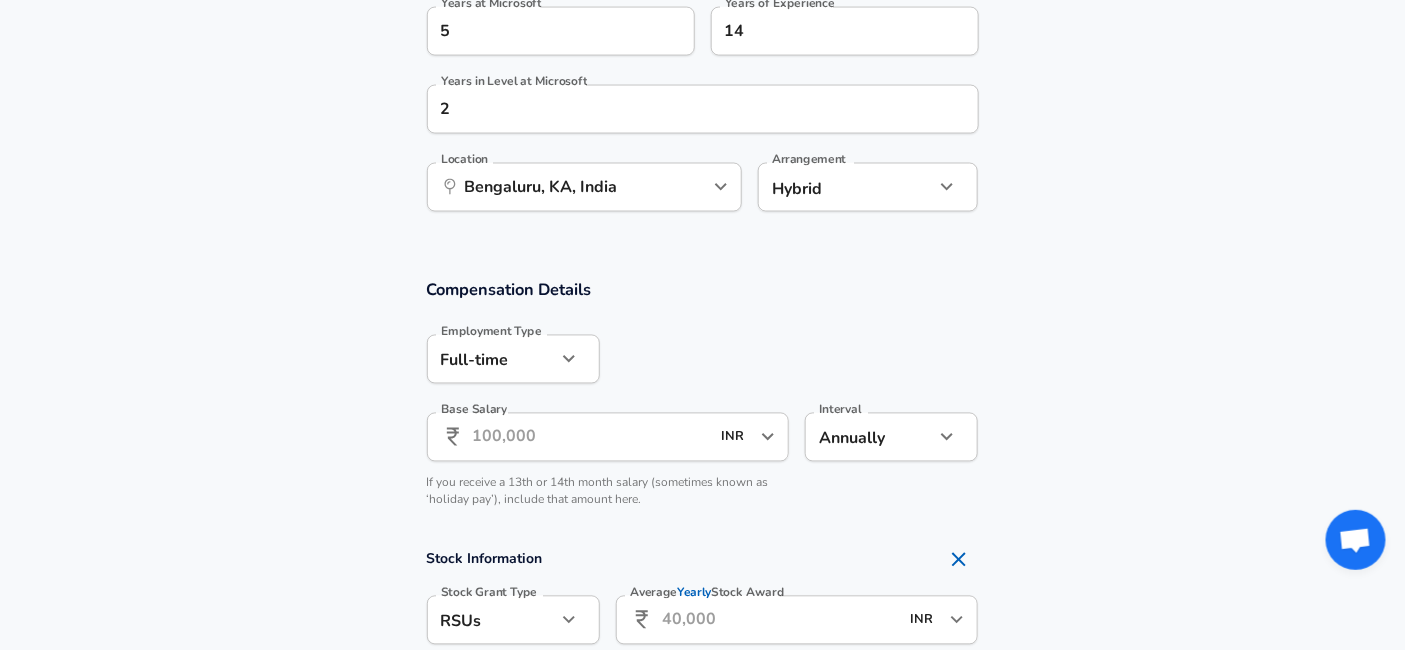 scroll, scrollTop: 1105, scrollLeft: 0, axis: vertical 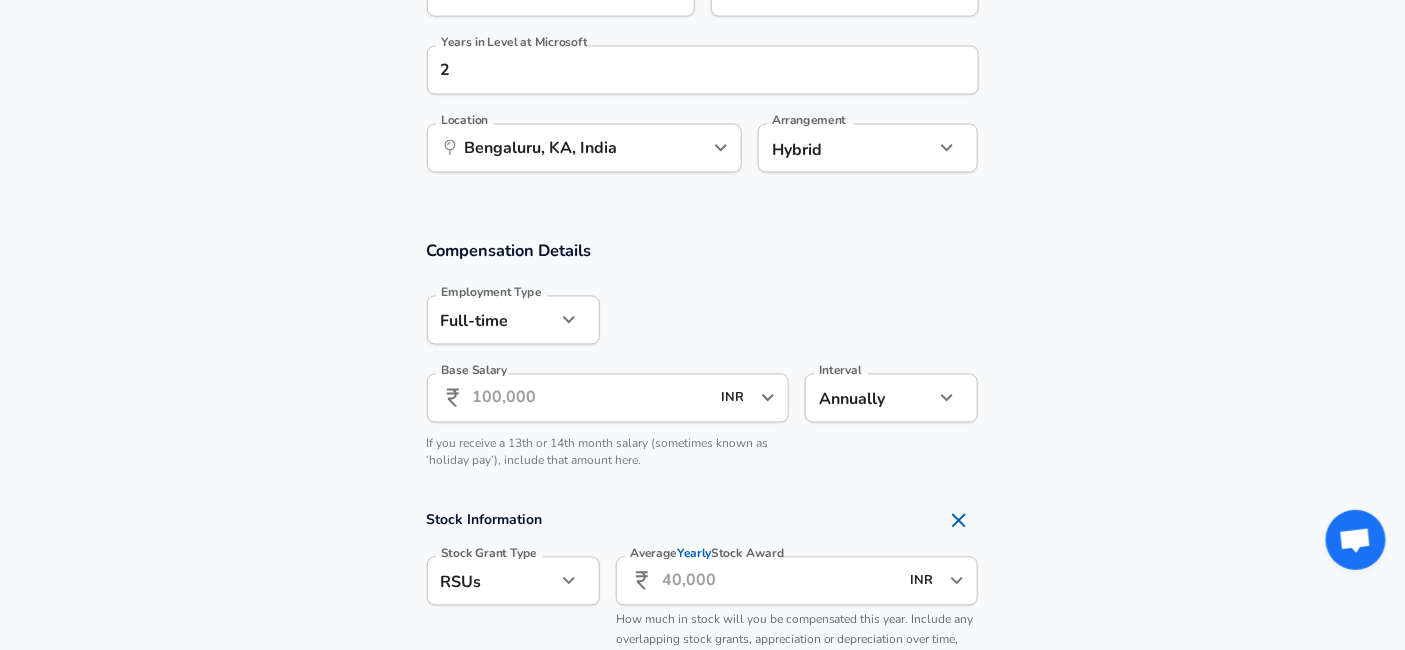 click on "Base Salary" at bounding box center (591, 398) 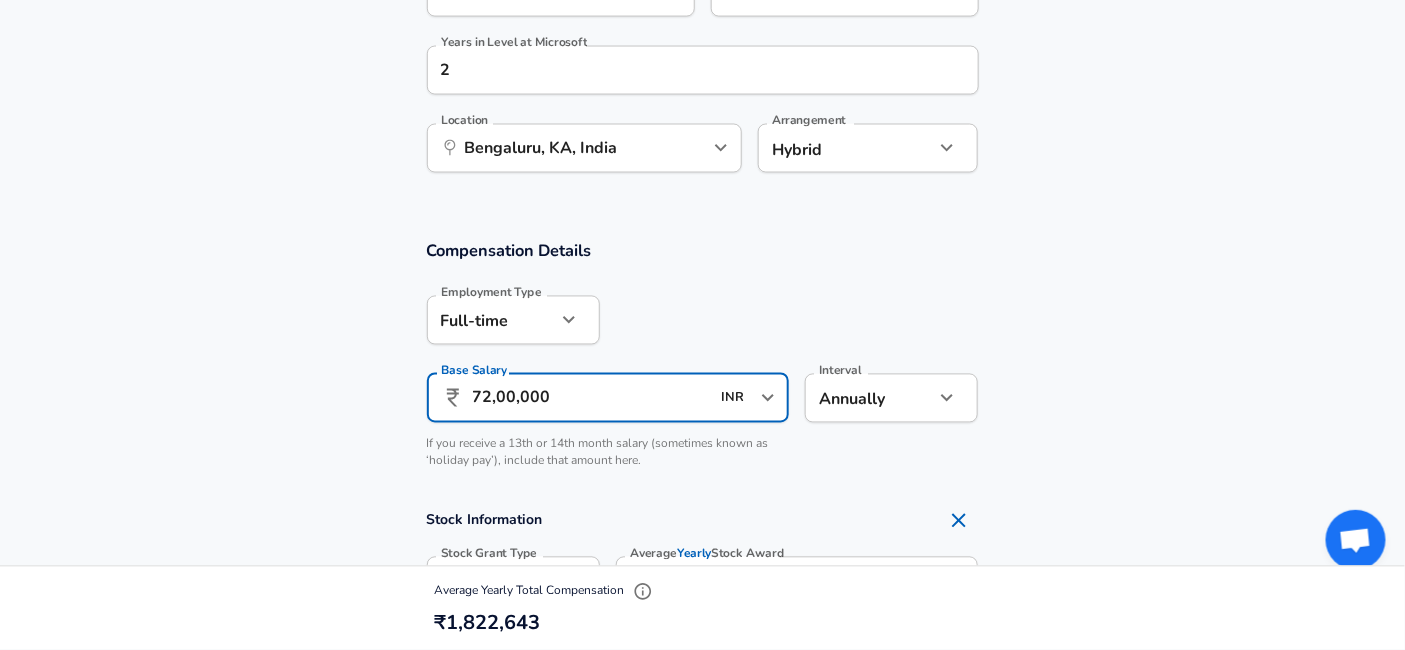 type on "72,00,000" 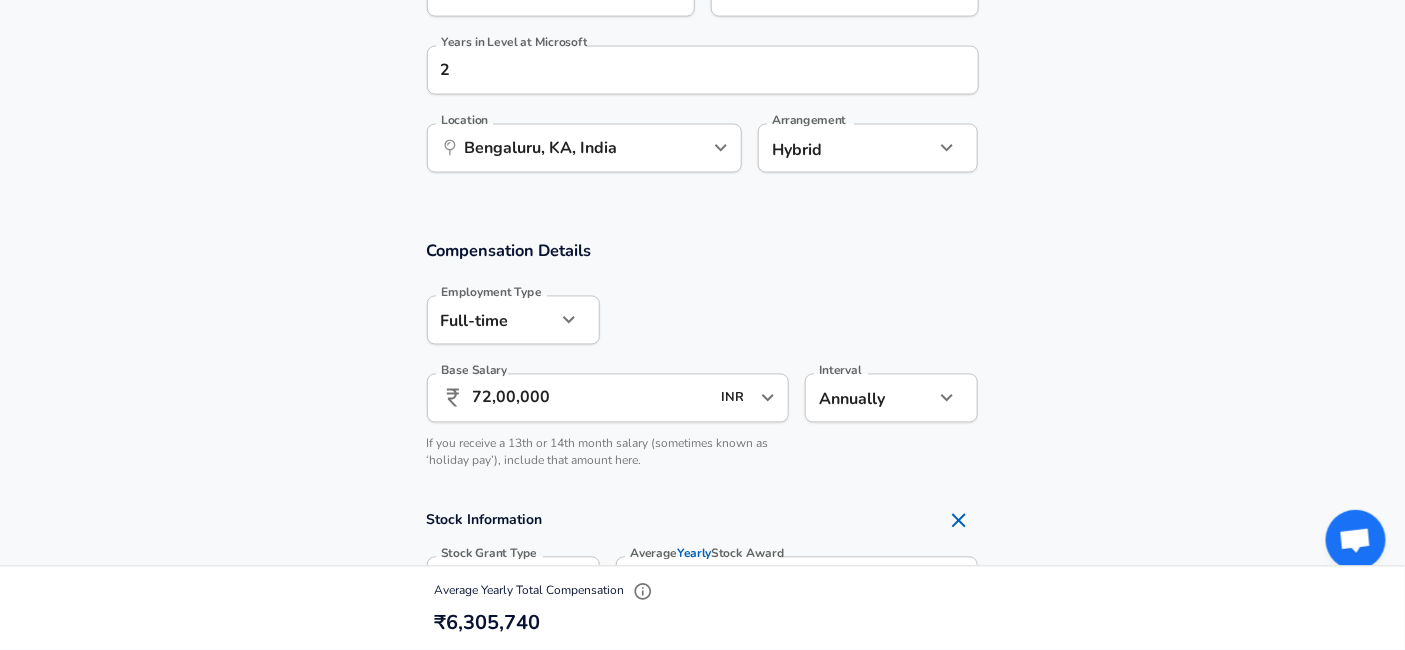 click on "Compensation Details Employment Type Full-time full_time Employment Type Base Salary ​ 72,00,000 INR ​ Base Salary Interval Annually yearly Interval If you receive a 13th or 14th month salary (sometimes known as ‘holiday pay’), include that amount here." at bounding box center (702, 361) 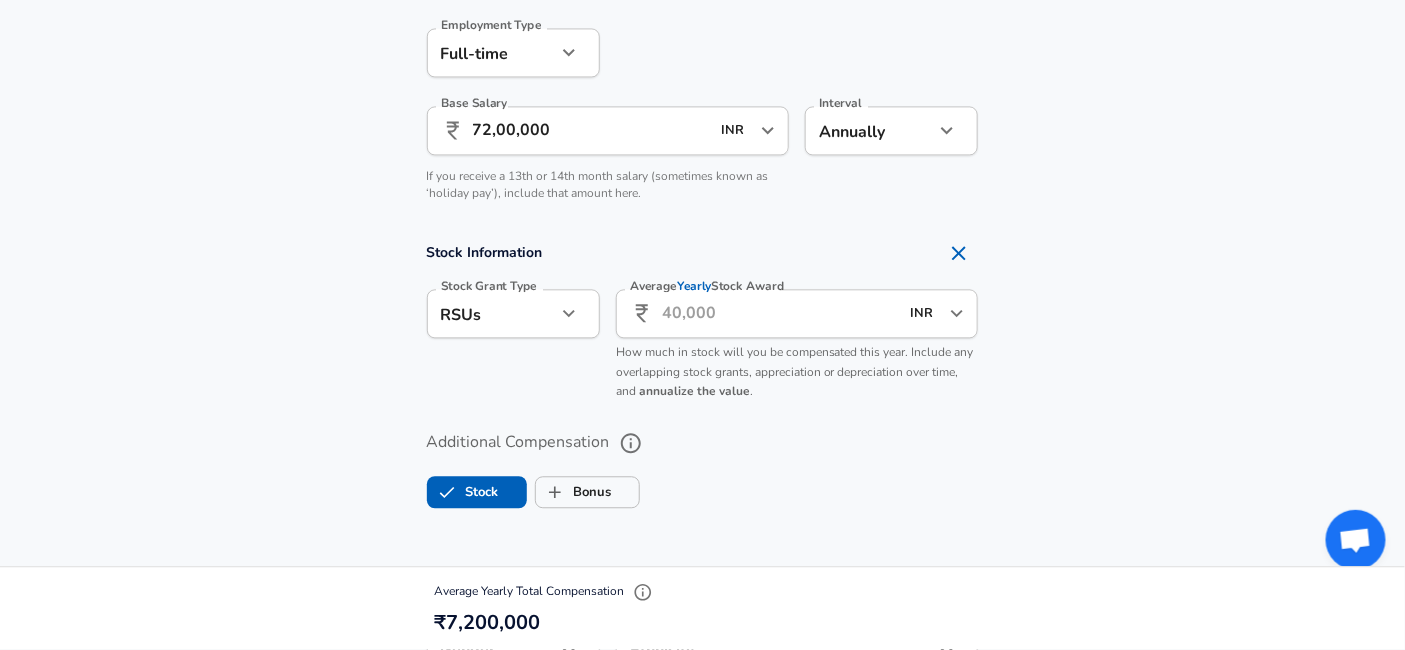 scroll, scrollTop: 1380, scrollLeft: 0, axis: vertical 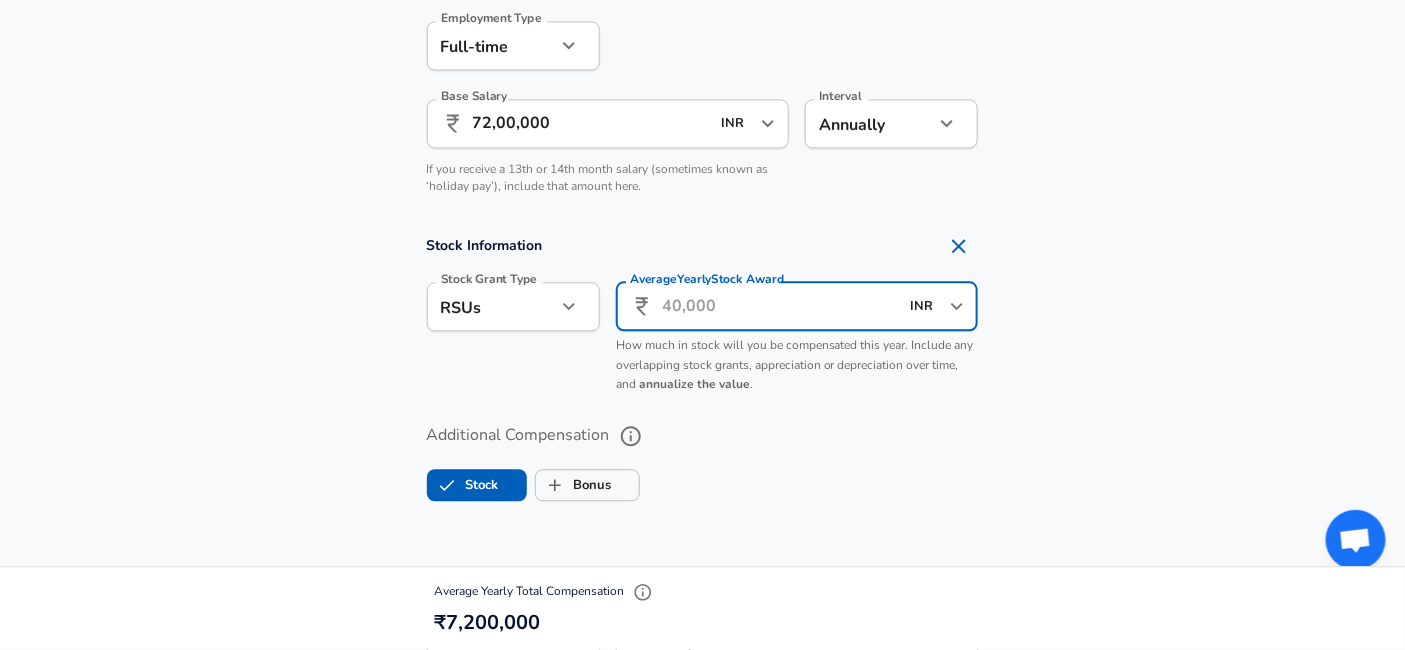 click on "Average  Yearly  Stock Award" at bounding box center [780, 306] 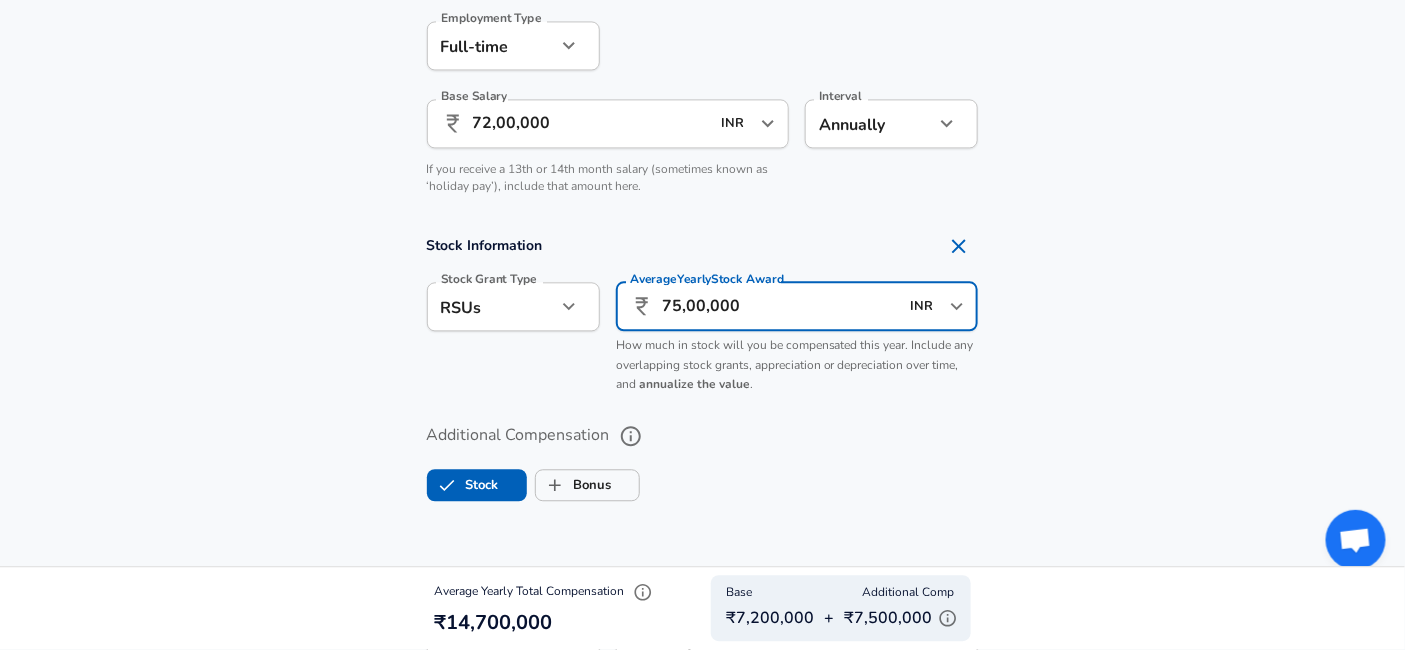 click on "75,00,000" at bounding box center [780, 306] 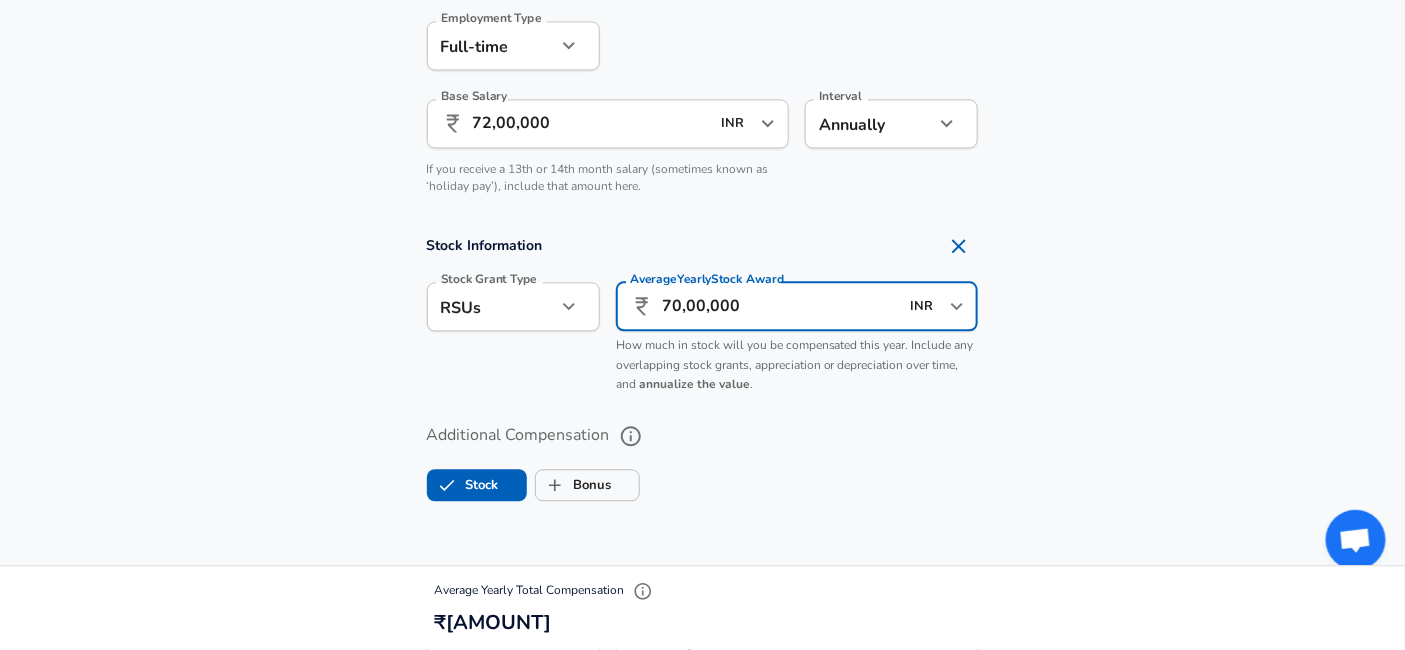 type on "70,00,000" 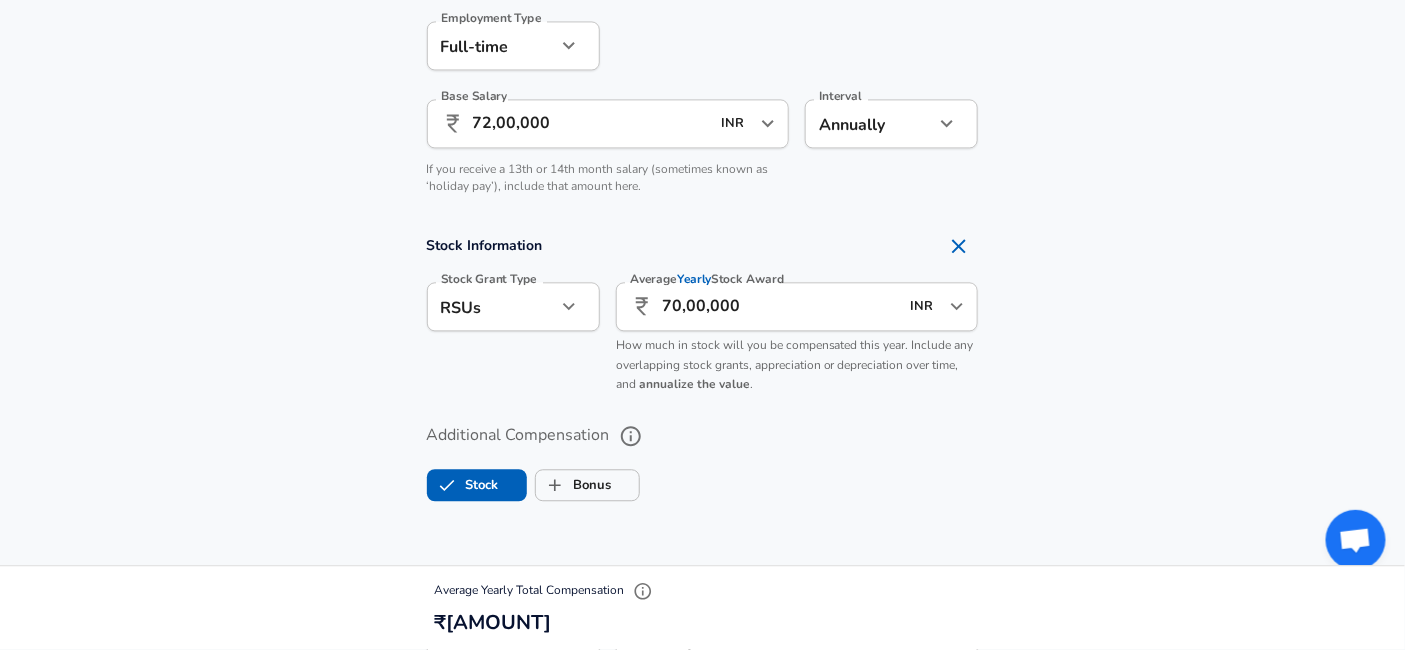 click on "Stock Information  Stock Grant Type RSUs stock Stock Grant Type Average  Yearly  Stock Award ​ 70,00,000 INR ​ Average  Yearly  Stock Award   How much in stock will you be compensated this year. Include any overlapping stock grants, appreciation or depreciation over time, and   annualize the value ." at bounding box center [702, 315] 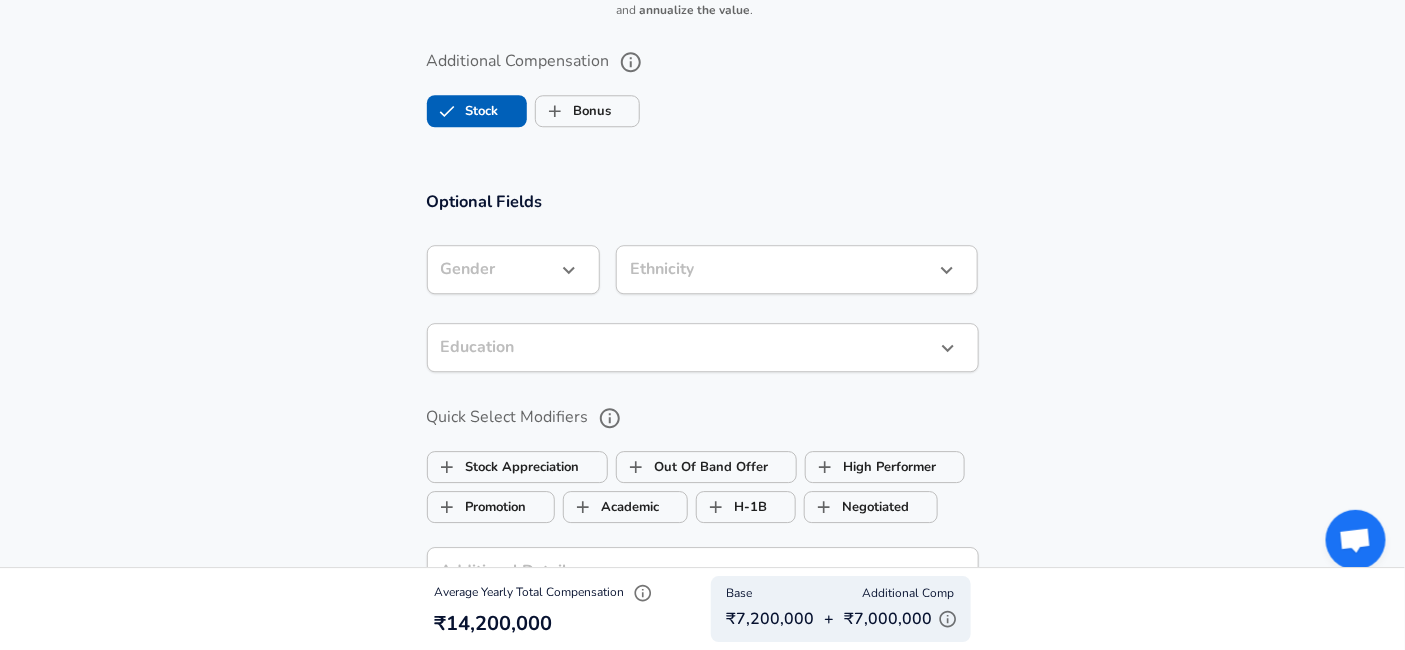 scroll, scrollTop: 1756, scrollLeft: 0, axis: vertical 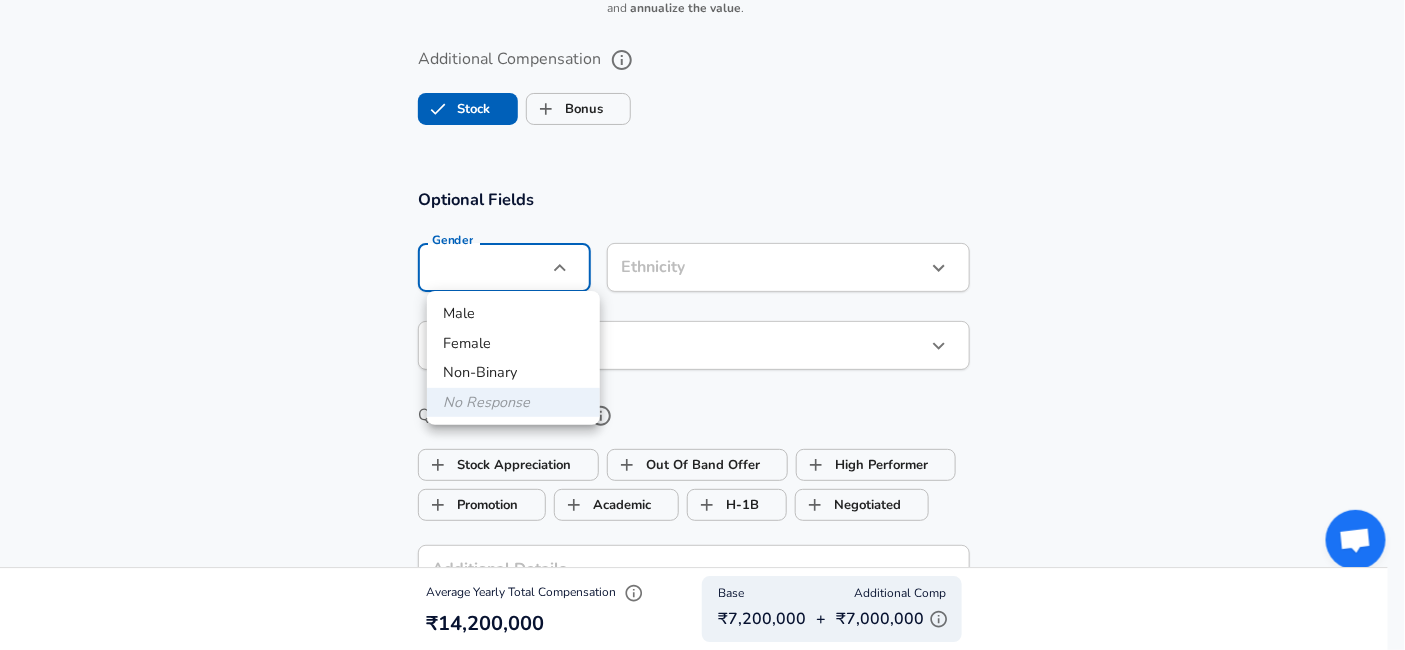 click on "Company & Title Information Enter the company you received your offer from Company Microsoft Company Select the title that closest resembles your official title. This should be similar to the title that was present on your offer letter. Title Backend Software Engineer Title Select a job family that best fits your role. If you can't find one, select 'Other' to enter a custom job family Job Family Software Engineer Job Family Select a Specialization that best fits your role. If you can't find one, select 'Other' to enter a custom specialization Select Specialization ML / AI" at bounding box center [702, -1431] 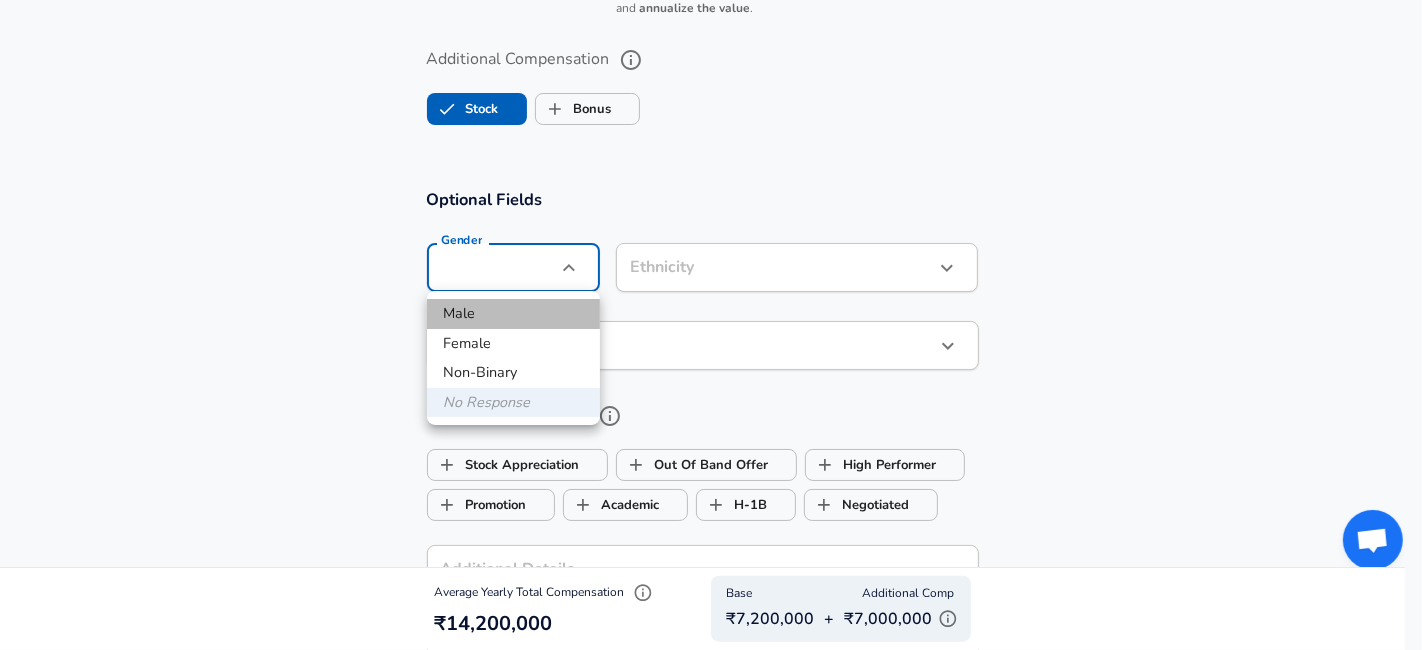 click on "Male" at bounding box center [513, 314] 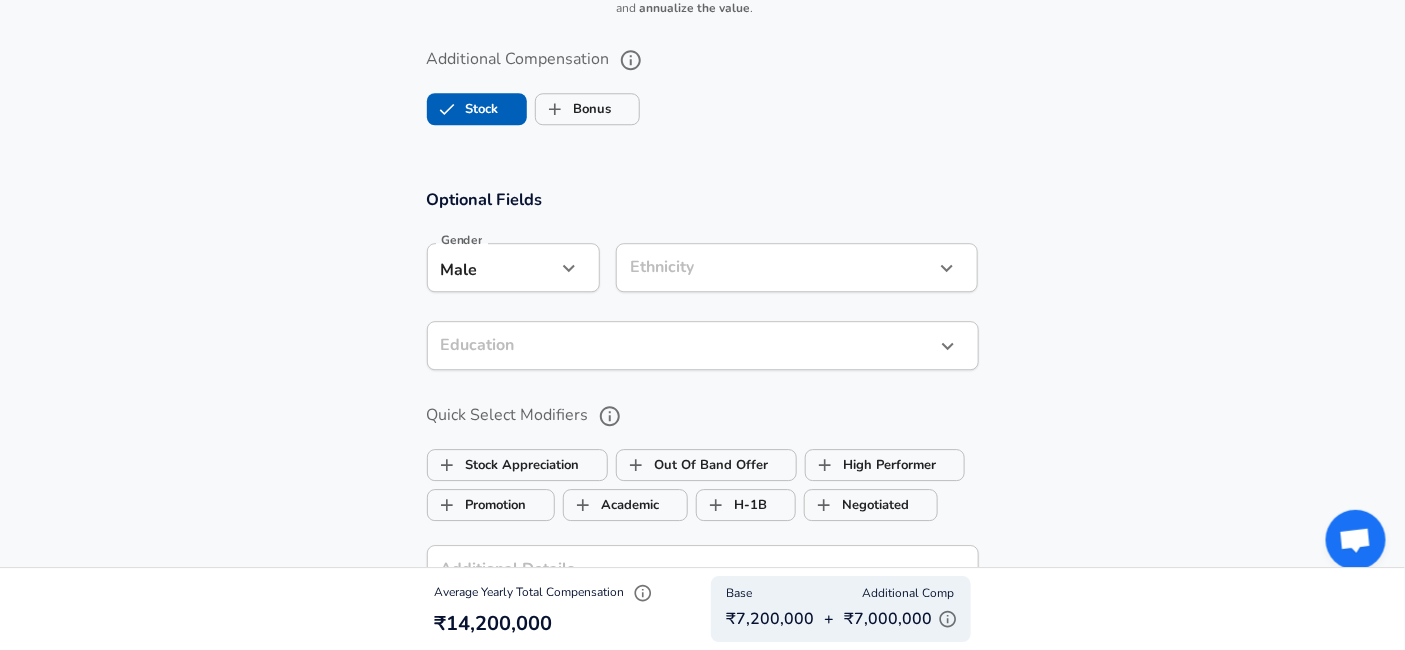 click on "Optional Fields Gender Male male Gender Ethnicity ​ Ethnicity Education ​ Education Quick Select Modifiers   Stock Appreciation Out Of Band Offer High Performer Promotion Academic H-1B Negotiated Additional Details x Additional Details 0 /500 characters Email Address Email Address   Providing an email allows for editing or removal of your submission. We may also reach out if we have any questions. Your email will not be published." at bounding box center [702, 513] 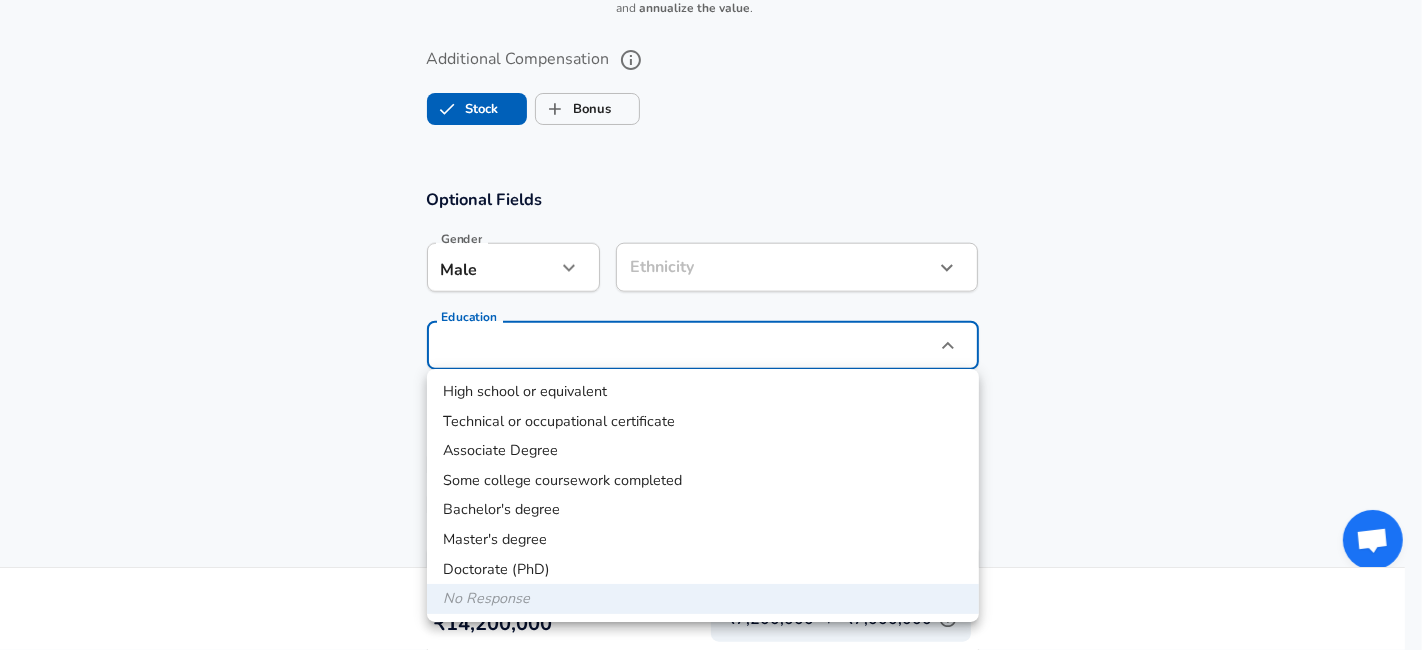 click on "Company & Title Information Enter the company you received your offer from Company Microsoft Company Select the title that closest resembles your official title. This should be similar to the title that was present on your offer letter. Title Backend Software Engineer Title Select a job family that best fits your role. If you can't find one, select 'Other' to enter a custom job family Job Family Software Engineer Job Family Select a Specialization that best fits your role. If you can't find one, select 'Other' to enter a custom specialization Select Specialization ML / AI" at bounding box center (711, -1431) 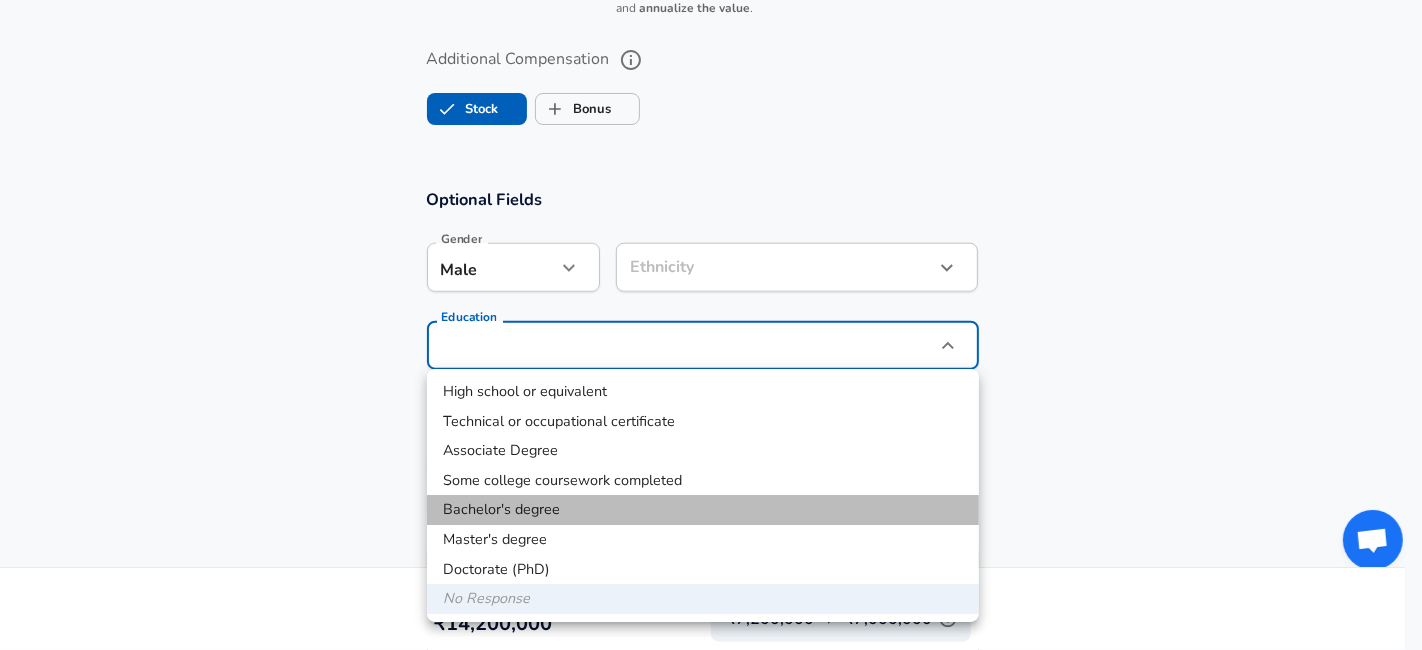 click on "Bachelor's degree" at bounding box center (703, 510) 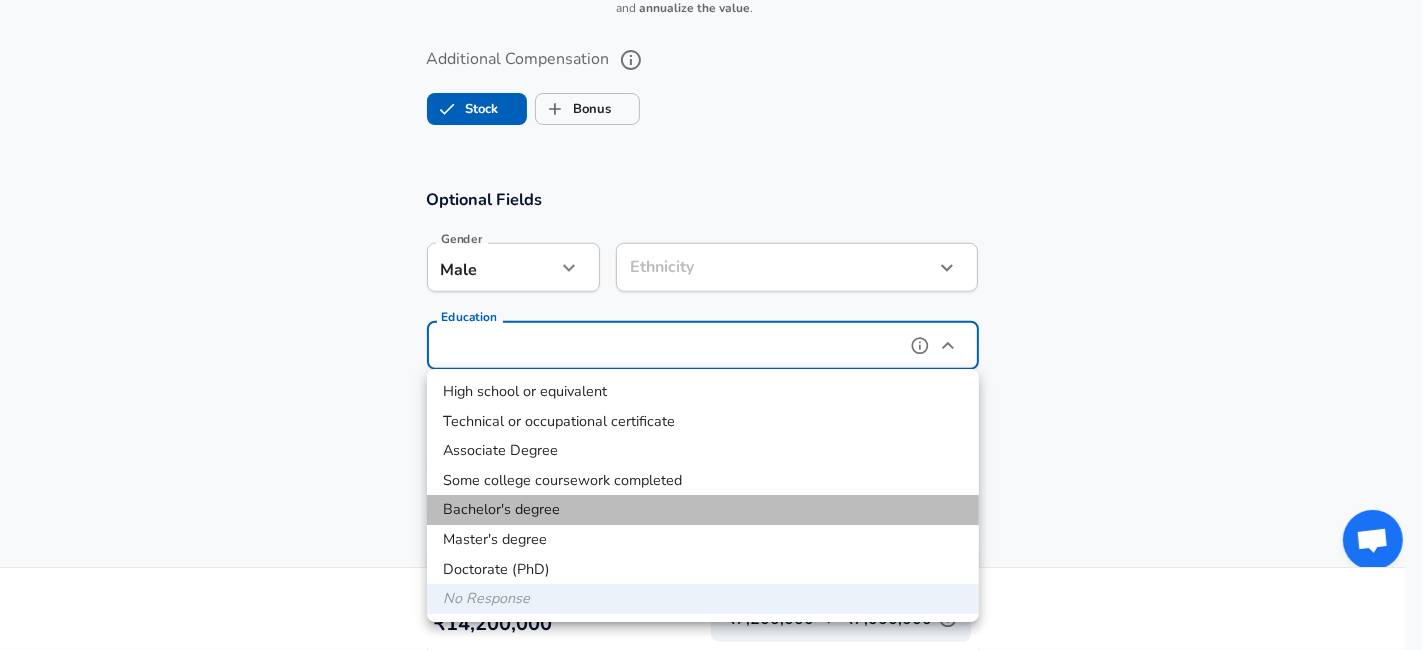 type on "Bachelors degree" 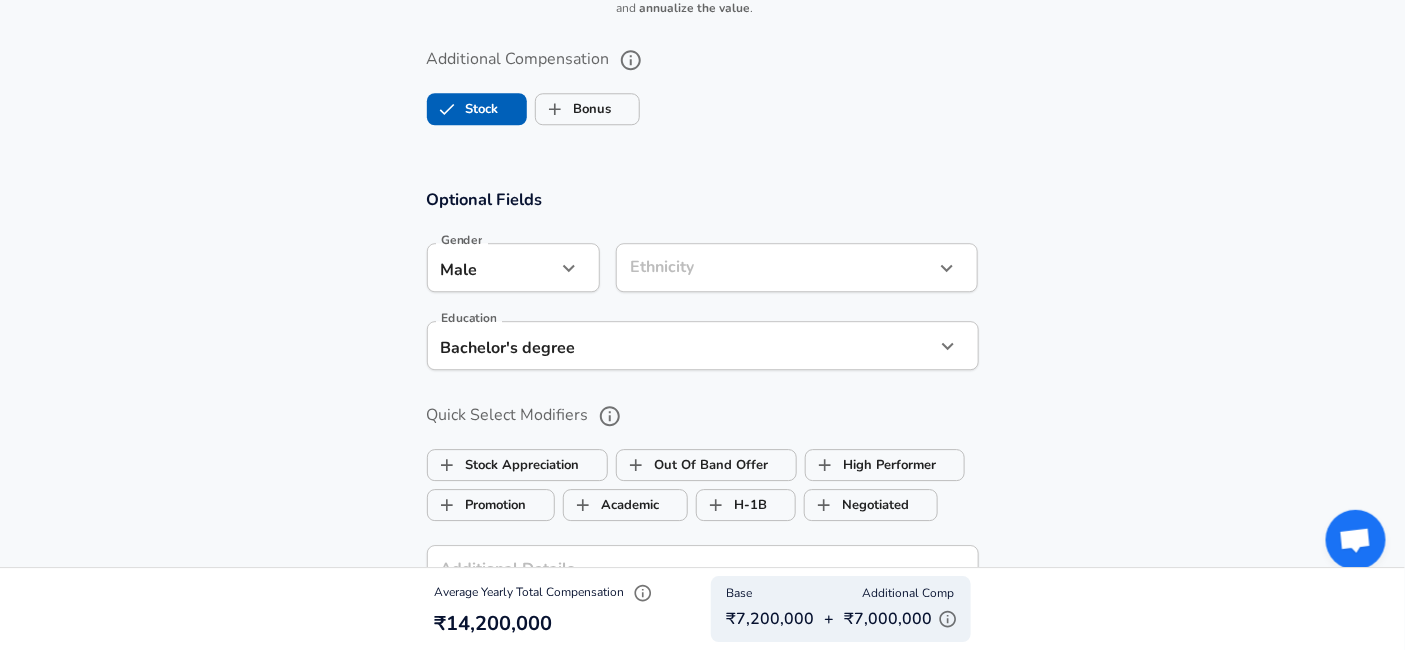 click on "Optional Fields Gender Male male Gender Ethnicity ​ Ethnicity Education Bachelor's degree Bachelors degree Education Quick Select Modifiers   Stock Appreciation Out Of Band Offer High Performer Promotion Academic H-1B Negotiated Additional Details x Additional Details 0 /500 characters Email Address Email Address   Providing an email allows for editing or removal of your submission. We may also reach out if we have any questions. Your email will not be published." at bounding box center [702, 513] 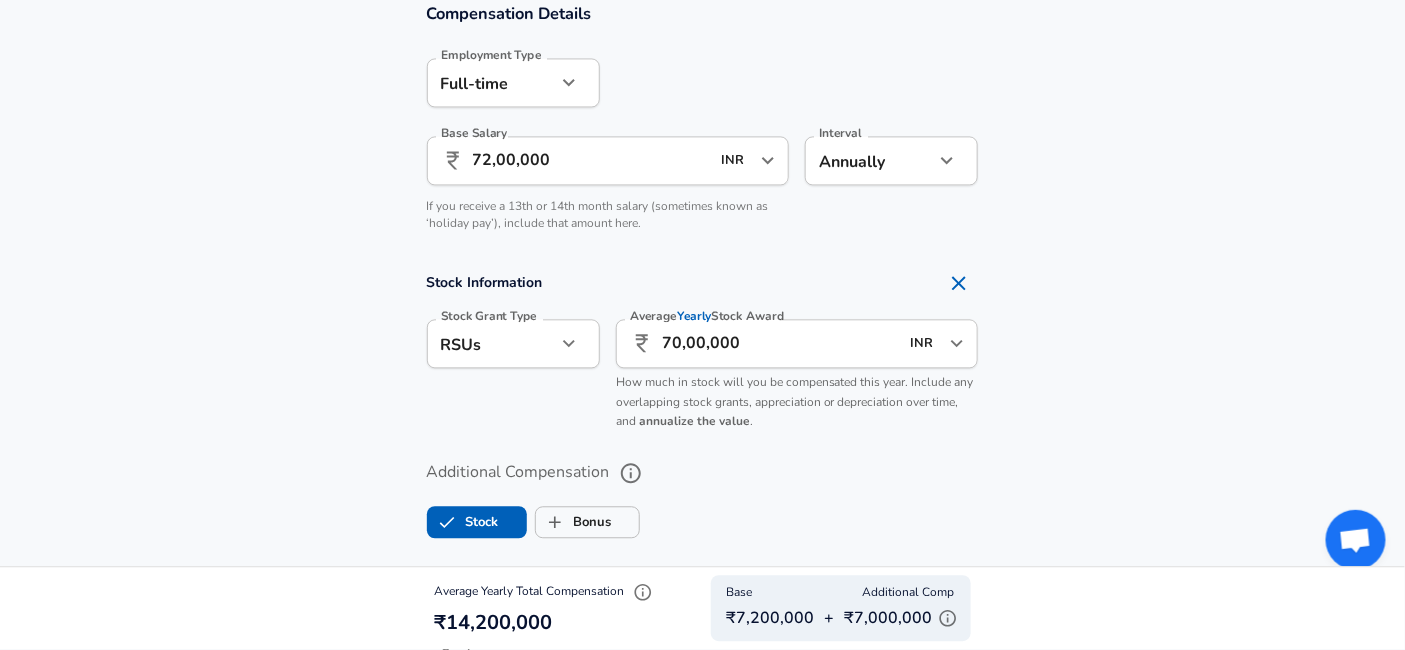 scroll, scrollTop: 1466, scrollLeft: 0, axis: vertical 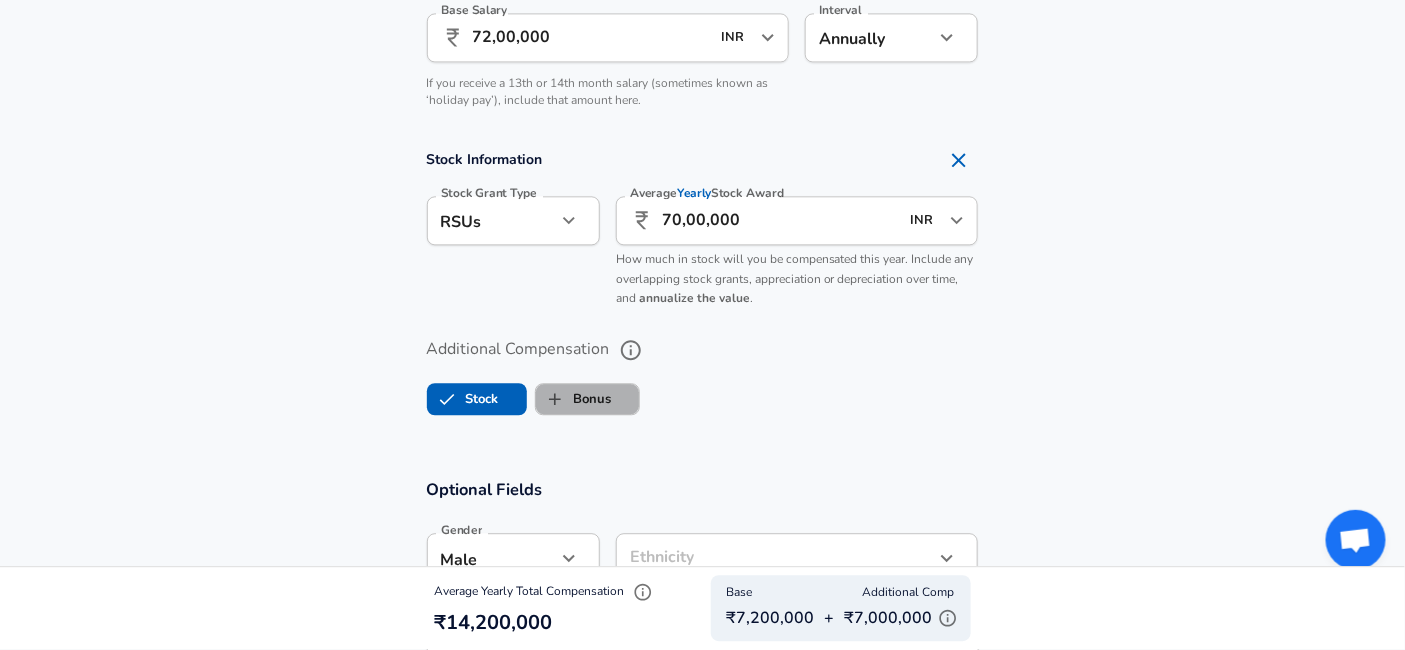 click on "Bonus" at bounding box center (587, 399) 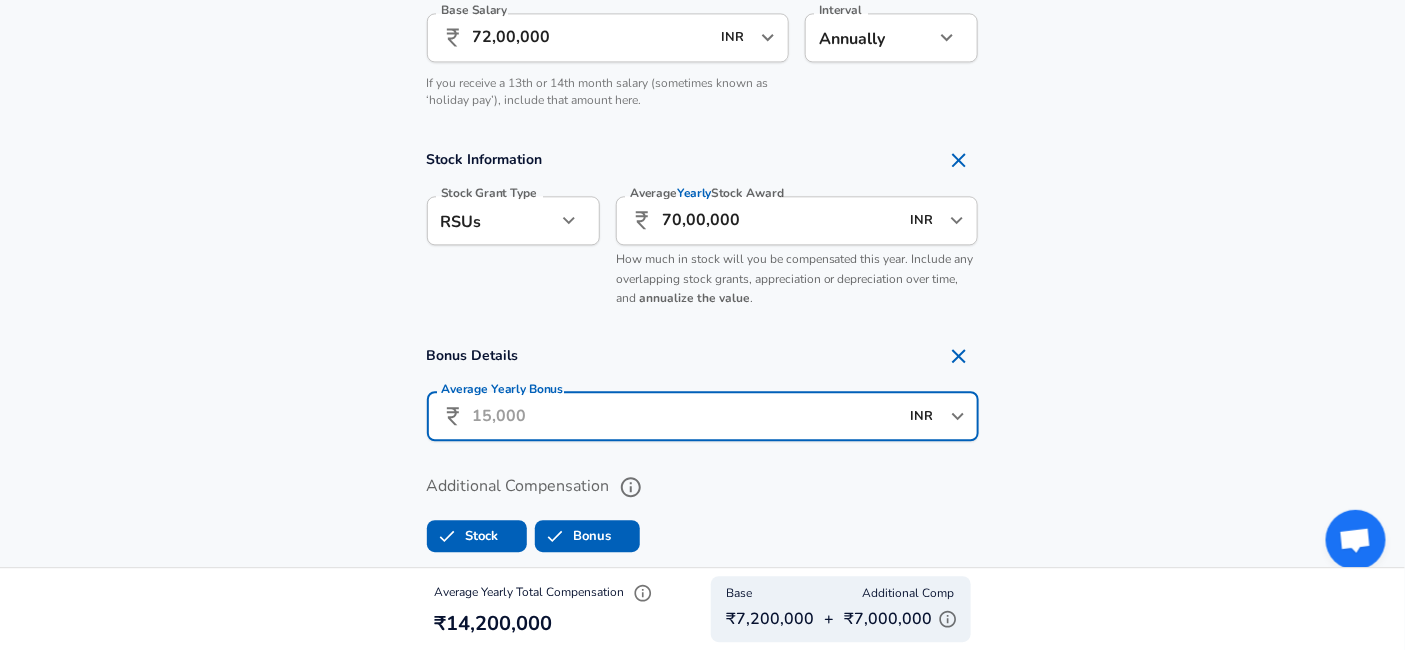 click on "Average Yearly Bonus" at bounding box center (686, 416) 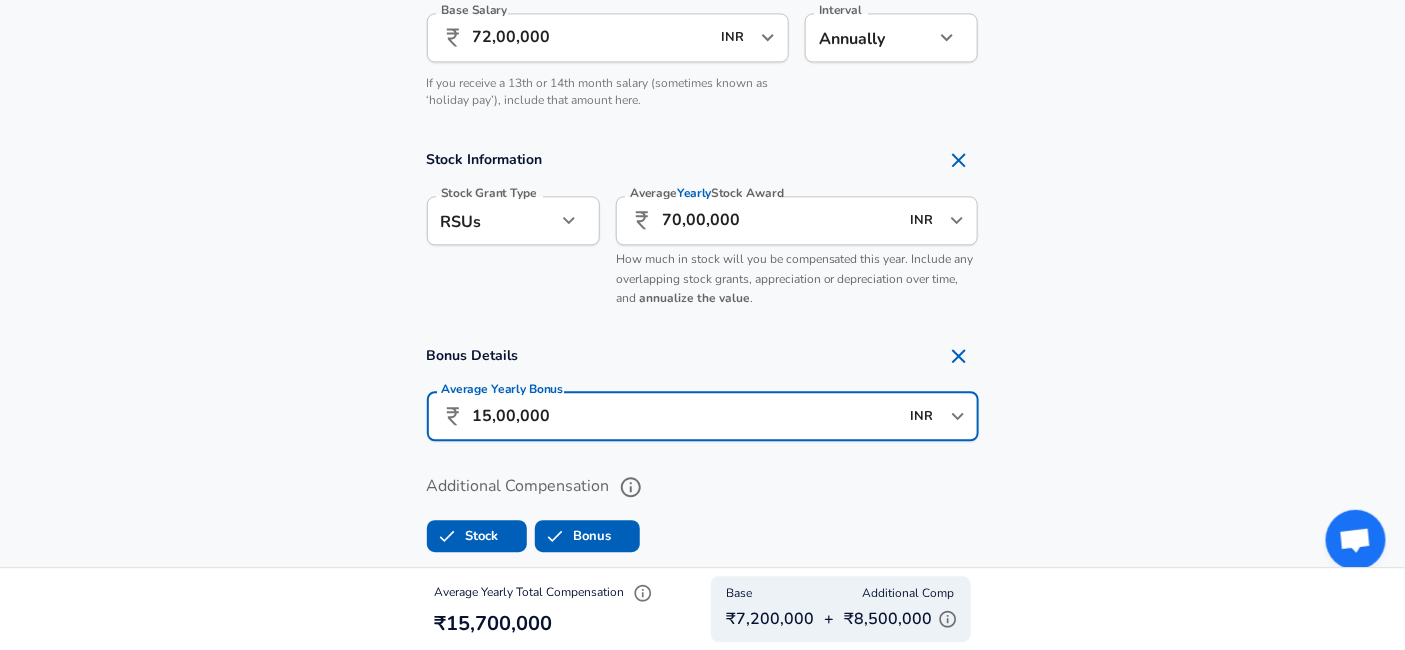 type on "15,00,000" 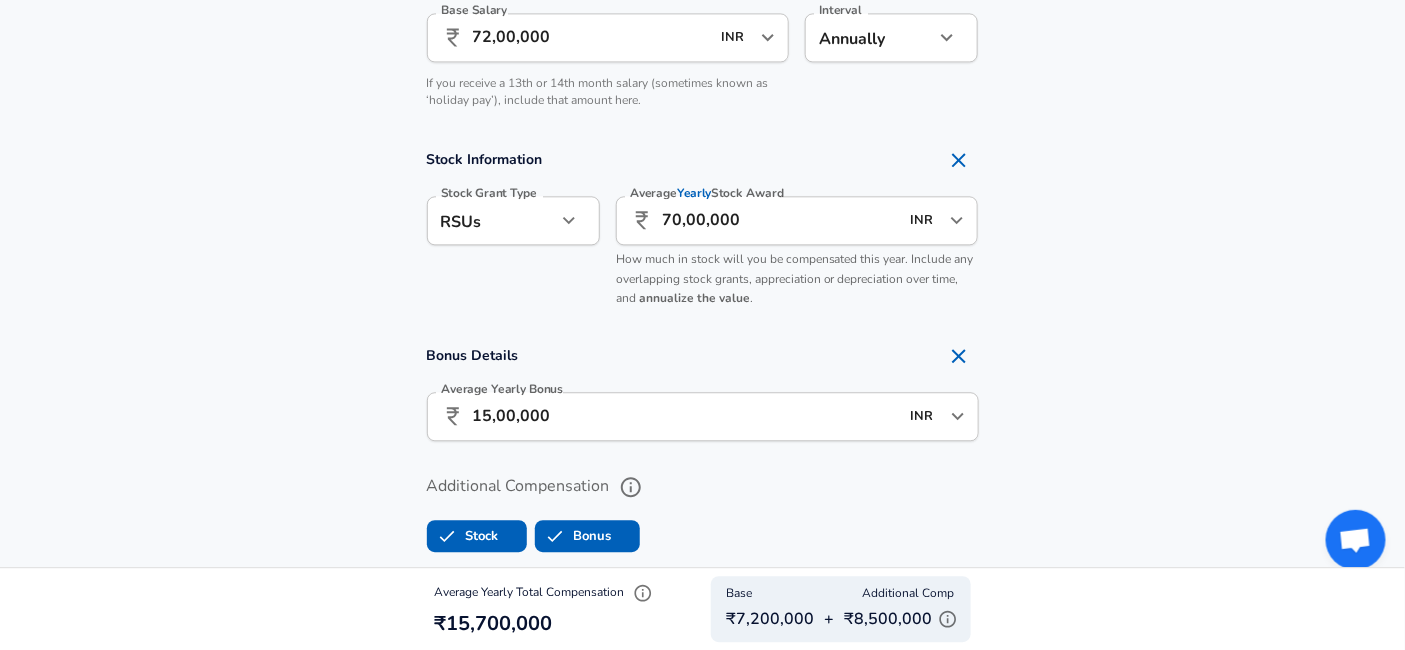 click on "Additional Compensation   Stock Bonus" at bounding box center (702, 507) 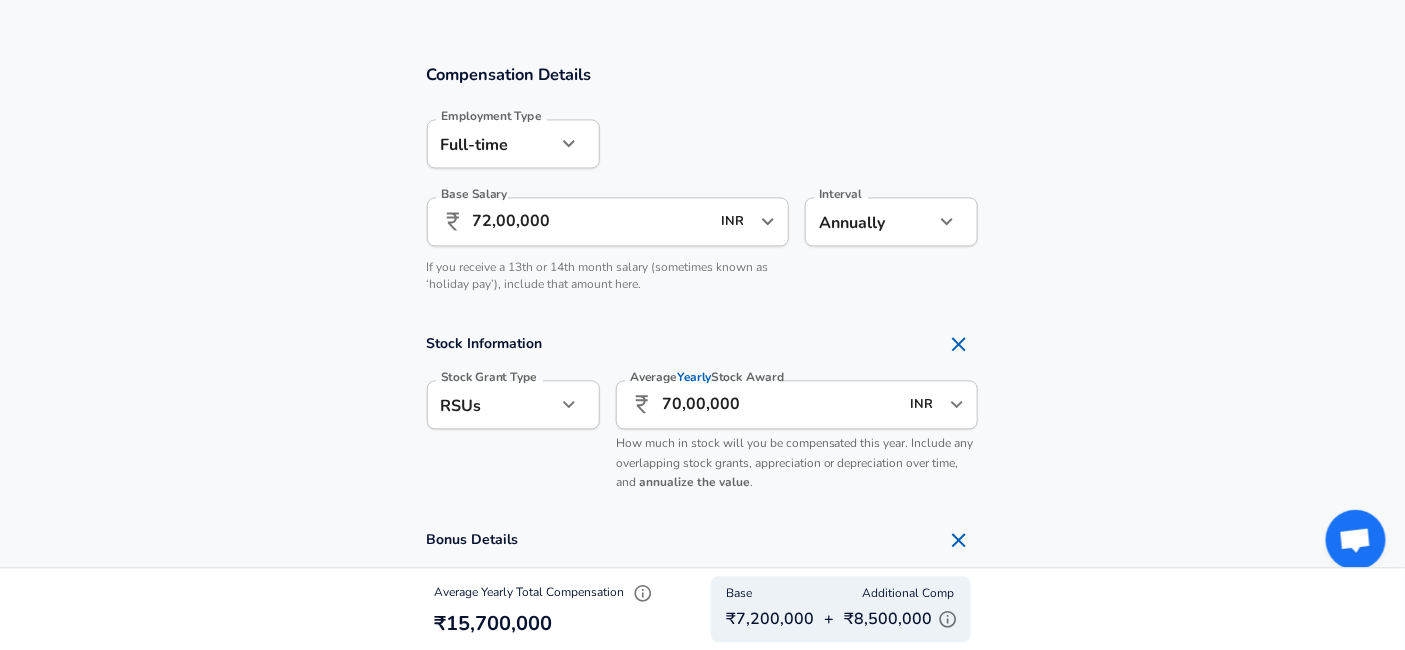 scroll, scrollTop: 1278, scrollLeft: 0, axis: vertical 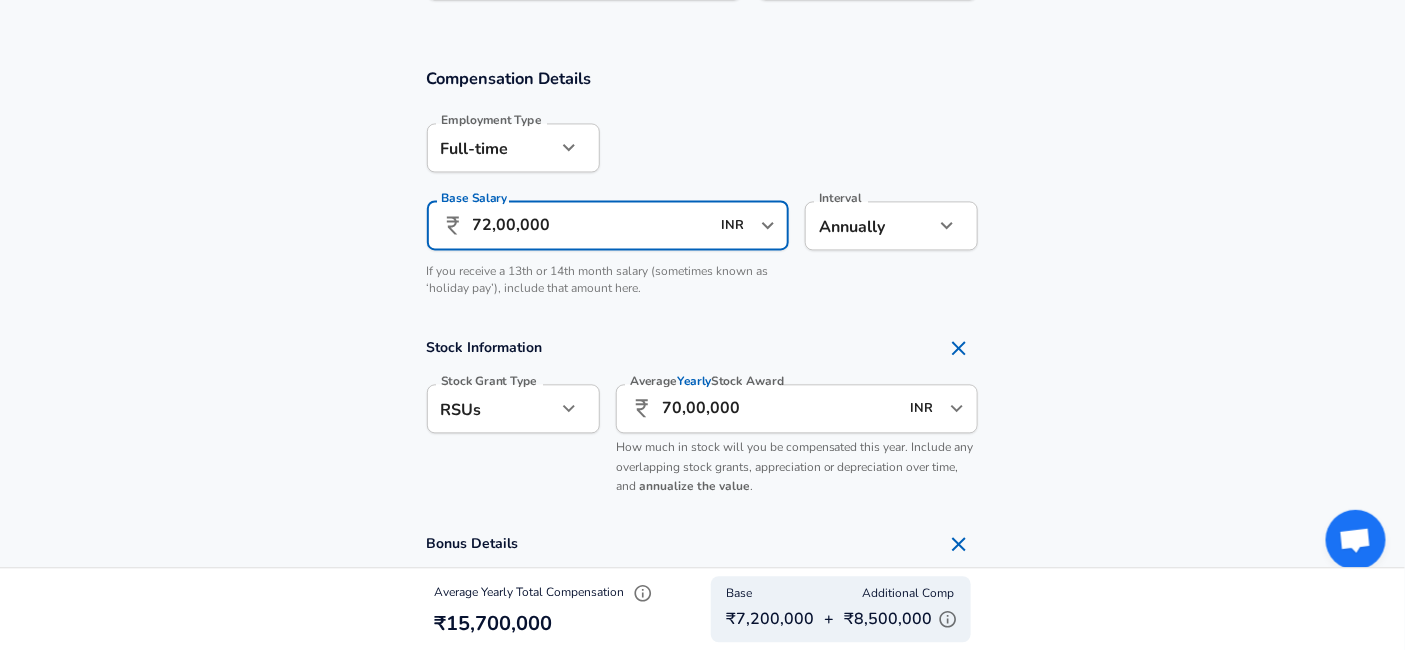 click on "72,00,000" at bounding box center [591, 225] 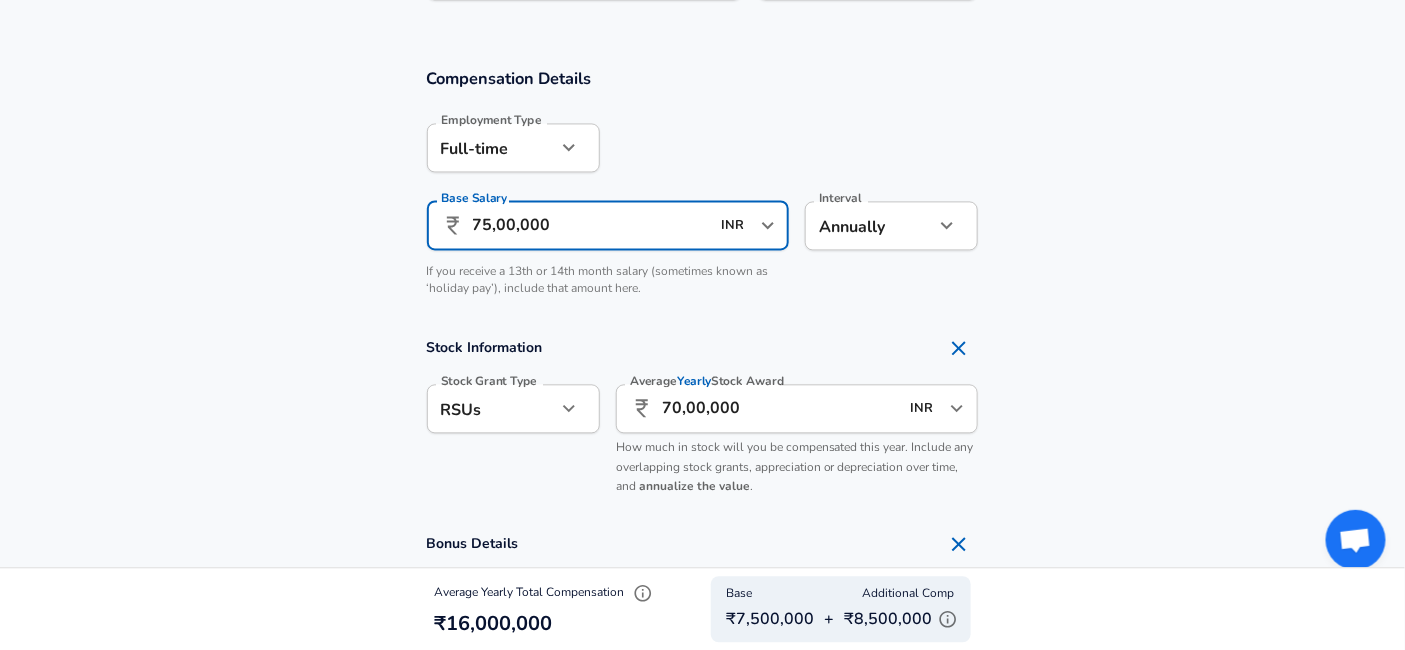 type on "75,00,000" 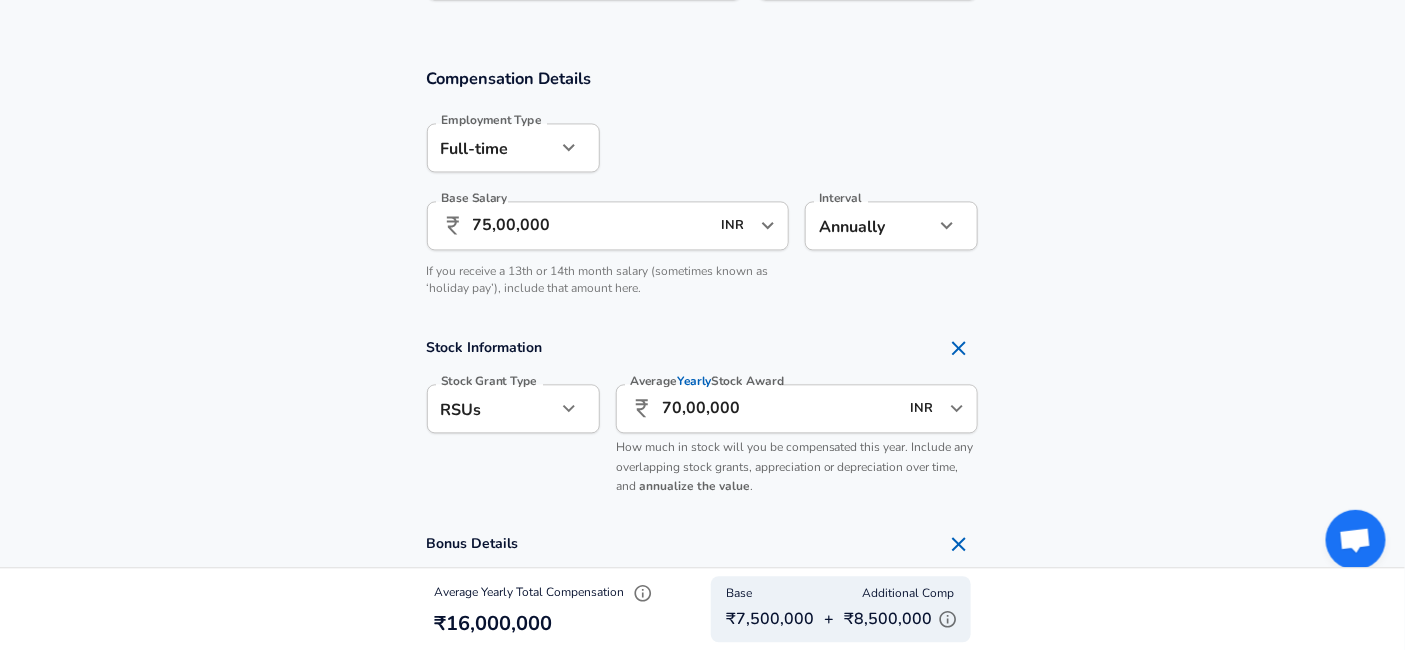 click on "Stock Information  Stock Grant Type RSUs stock Stock Grant Type Average  Yearly  Stock Award ​ 70,00,000 INR ​ Average  Yearly  Stock Award   How much in stock will you be compensated this year. Include any overlapping stock grants, appreciation or depreciation over time, and   annualize the value ." at bounding box center (702, 417) 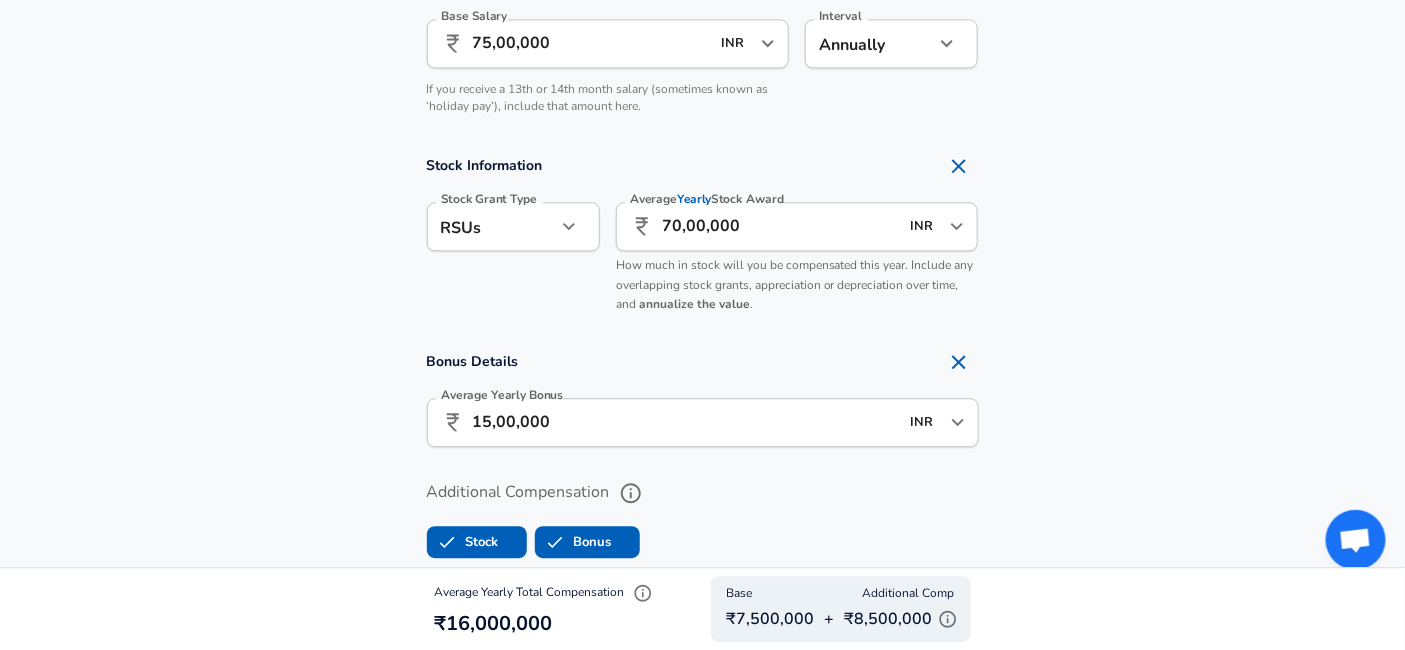 scroll, scrollTop: 1456, scrollLeft: 0, axis: vertical 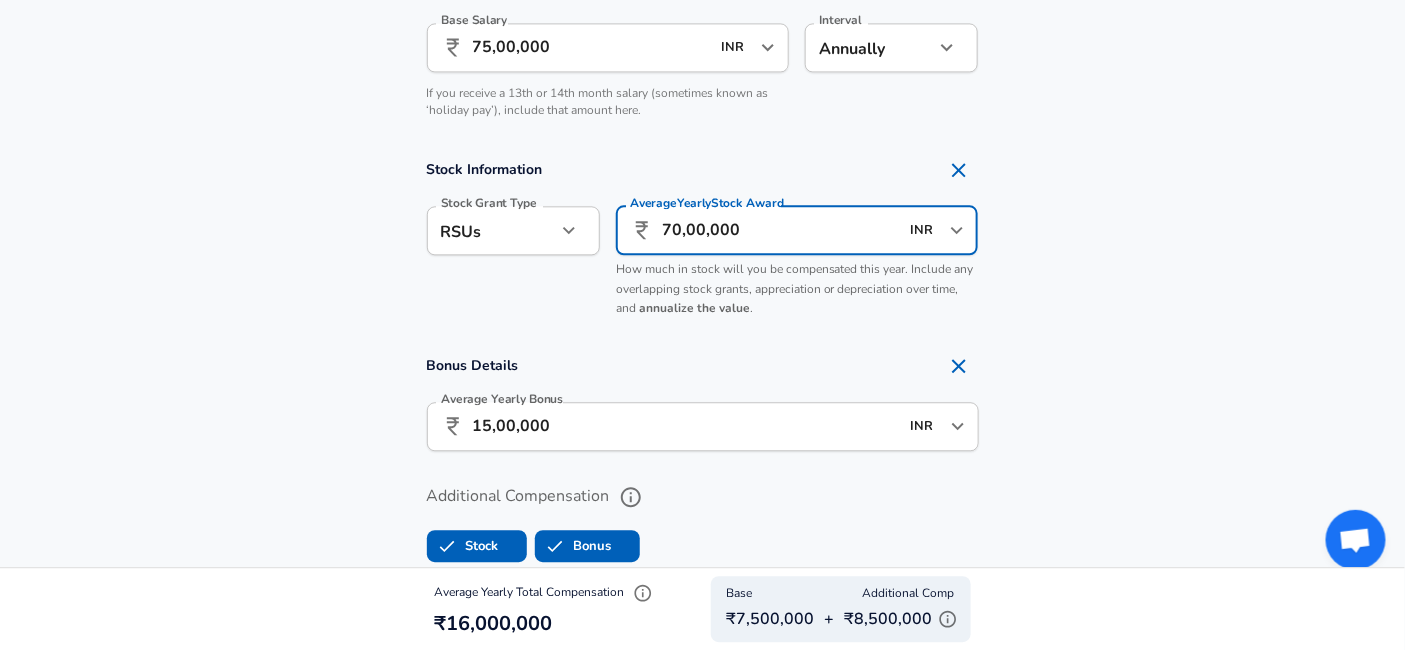 click on "70,00,000" at bounding box center [780, 230] 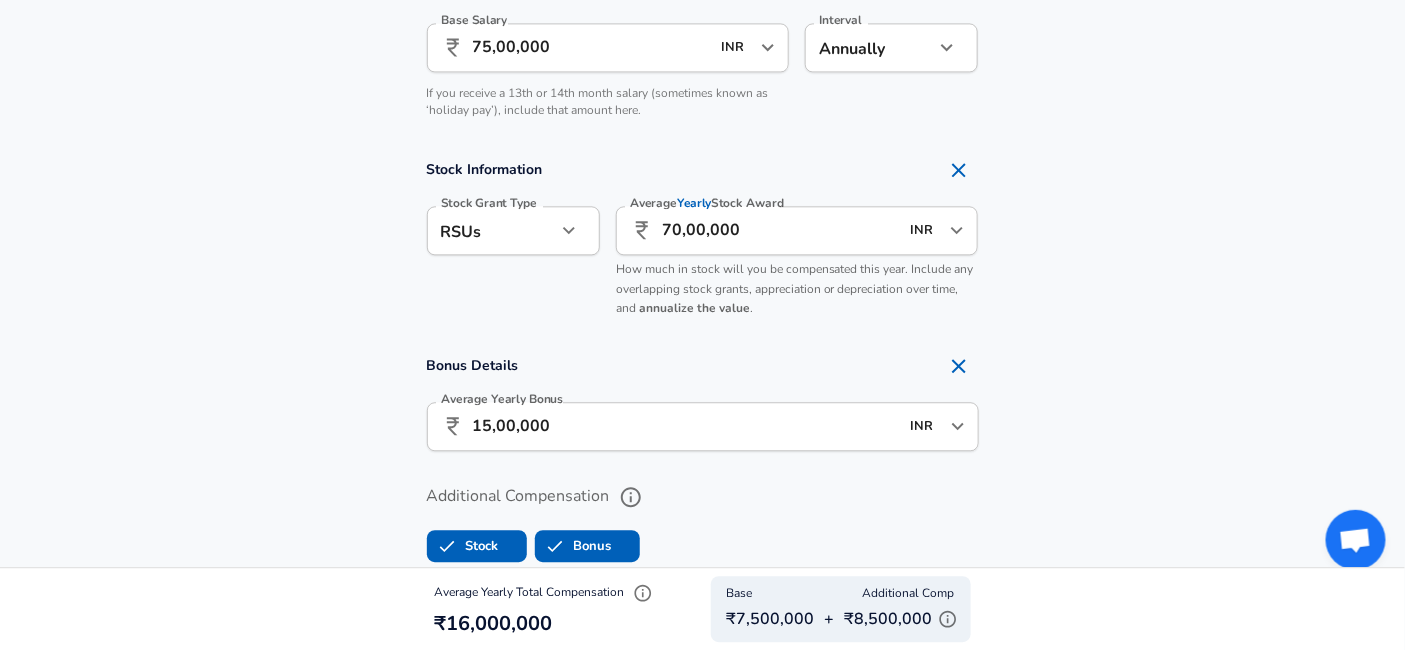 click on "Bonus Details  Average Yearly Bonus ​ 15,00,000 INR ​ Average Yearly Bonus" at bounding box center (702, 405) 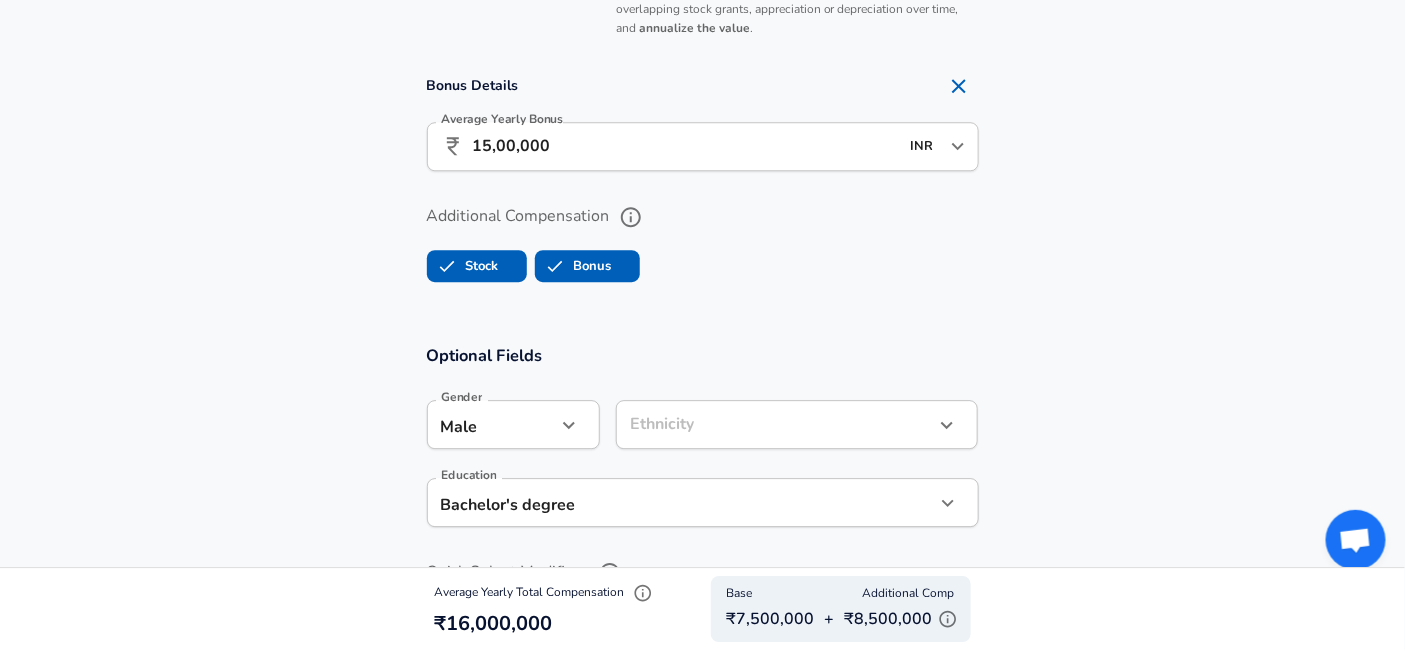 scroll, scrollTop: 1706, scrollLeft: 0, axis: vertical 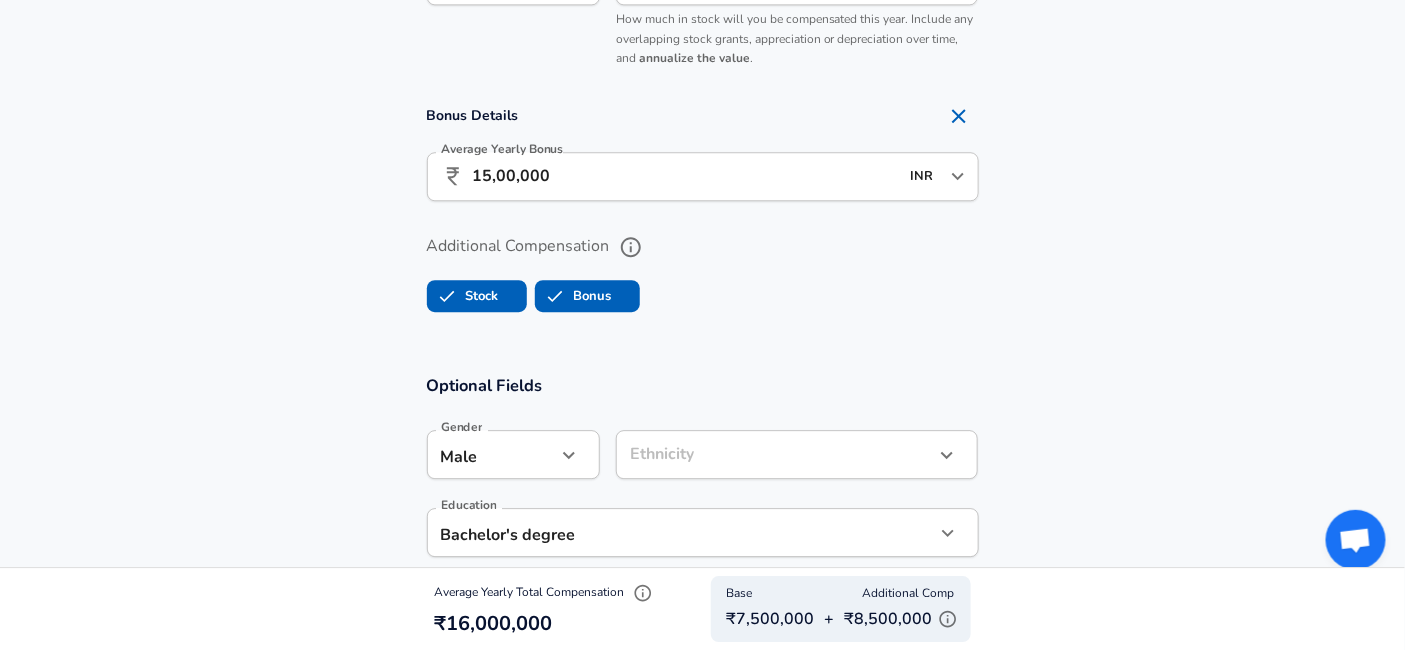 click on "Compensation Details Employment Type Full-time full_time Employment Type Base Salary ​ 75,00,000 INR ​ Base Salary Interval Annually yearly Interval If you receive a 13th or 14th month salary (sometimes known as ‘holiday pay’), include that amount here.  Stock Information  Stock Grant Type RSUs stock Stock Grant Type Average  Yearly  Stock Award ​ 70,00,000 INR ​ Average  Yearly  Stock Award   How much in stock will you be compensated this year. Include any overlapping stock grants, appreciation or depreciation over time, and   annualize the value . Bonus Details  Average Yearly Bonus ​ 15,00,000 INR ​ Average Yearly Bonus Additional Compensation   Stock Bonus" at bounding box center (702, -16) 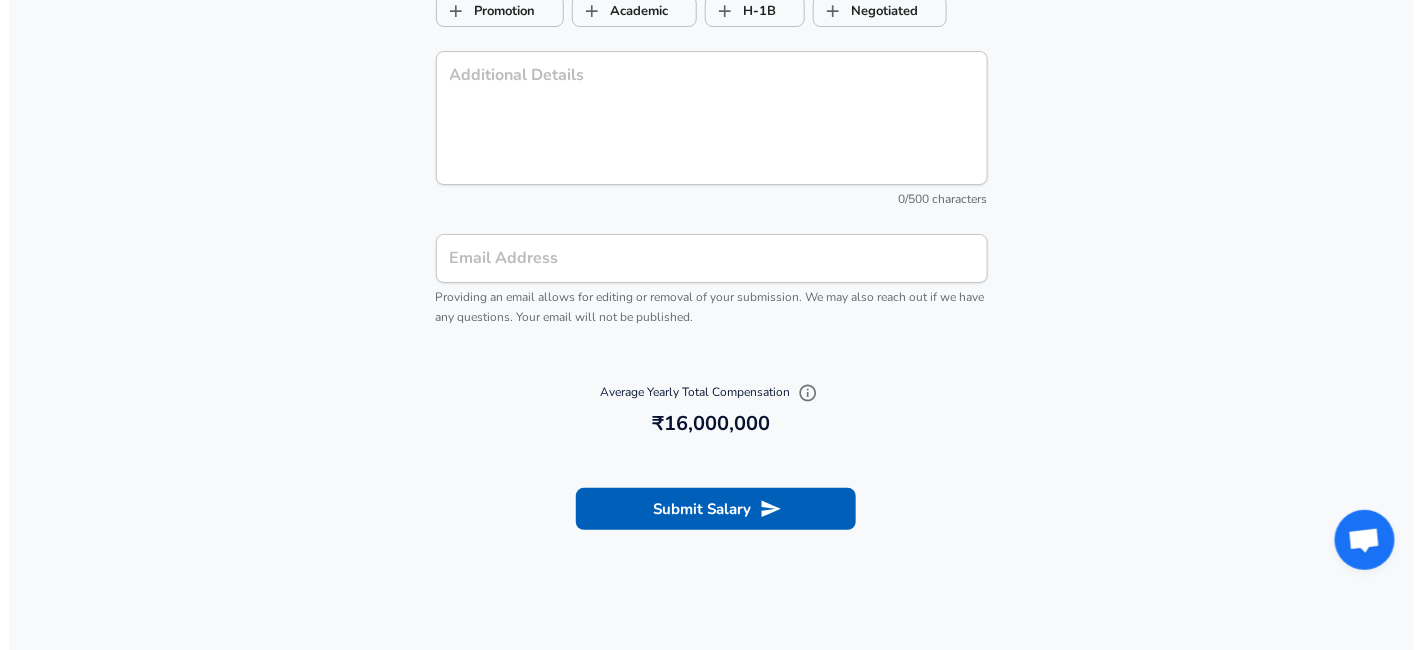 scroll, scrollTop: 2388, scrollLeft: 0, axis: vertical 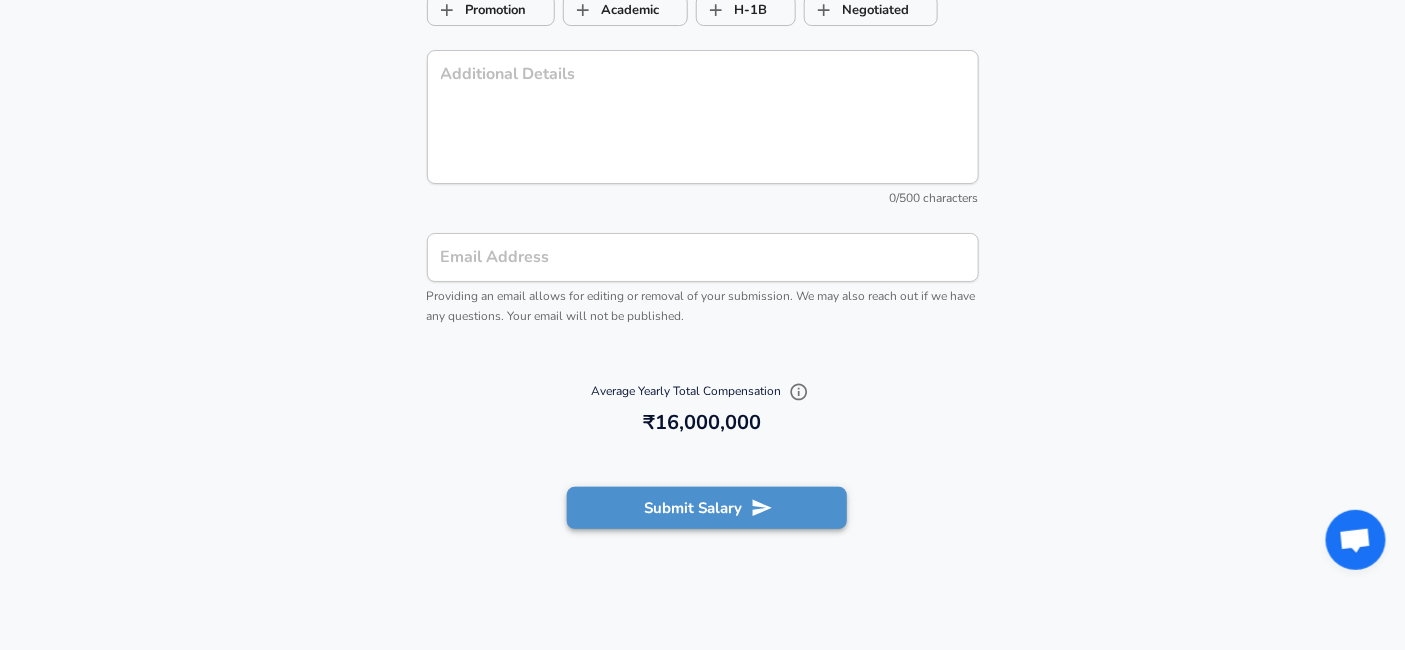 click on "Submit Salary" at bounding box center (707, 508) 